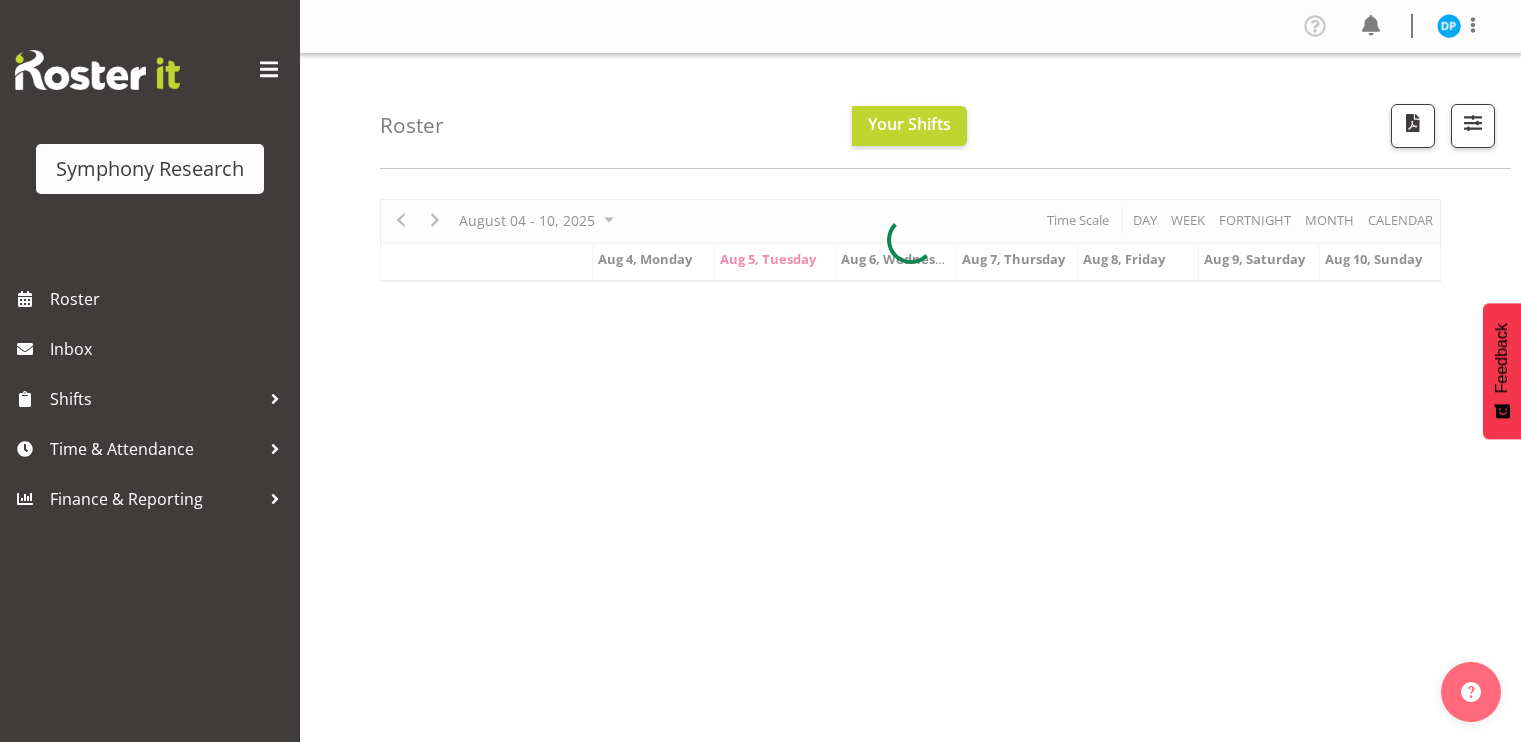 scroll, scrollTop: 0, scrollLeft: 0, axis: both 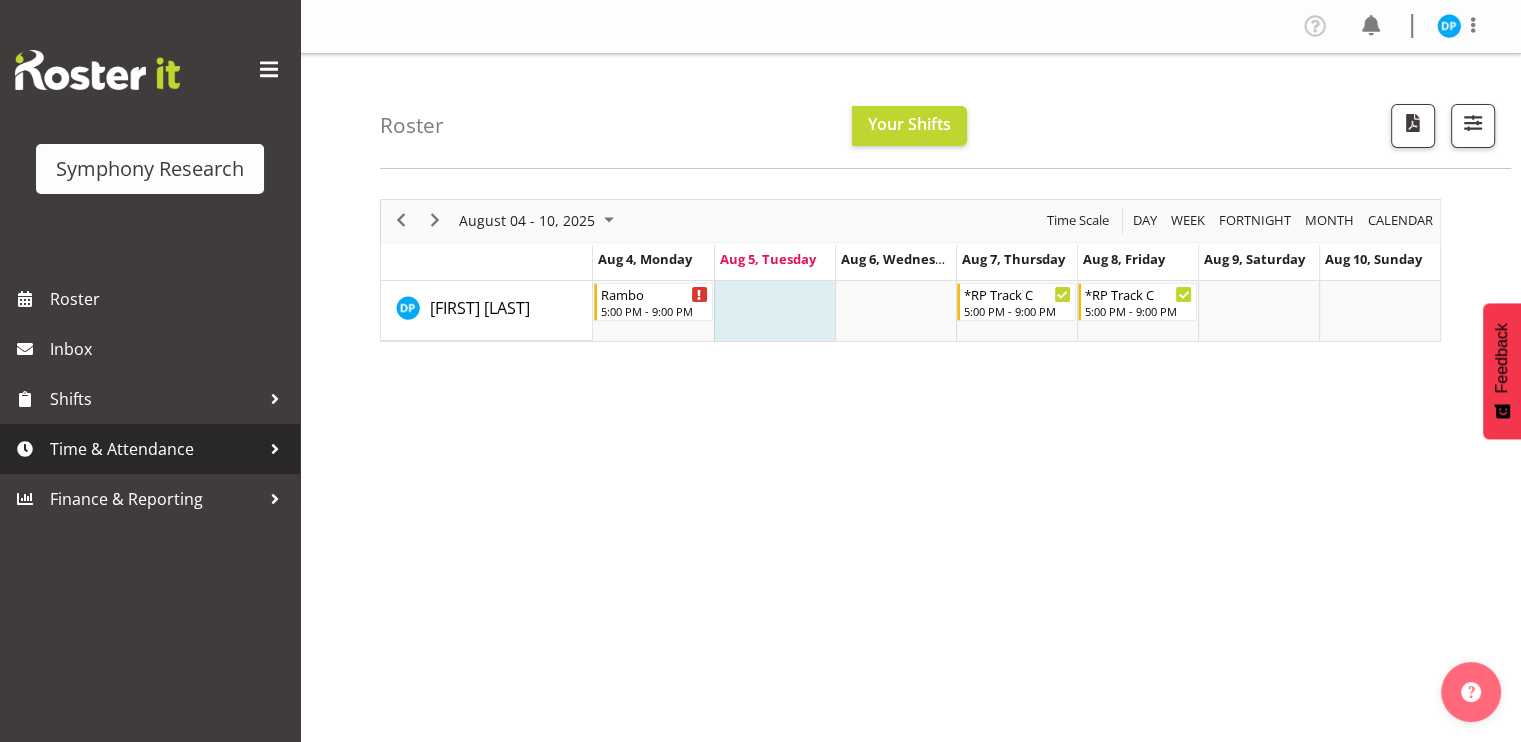 click on "Time & Attendance" at bounding box center (155, 449) 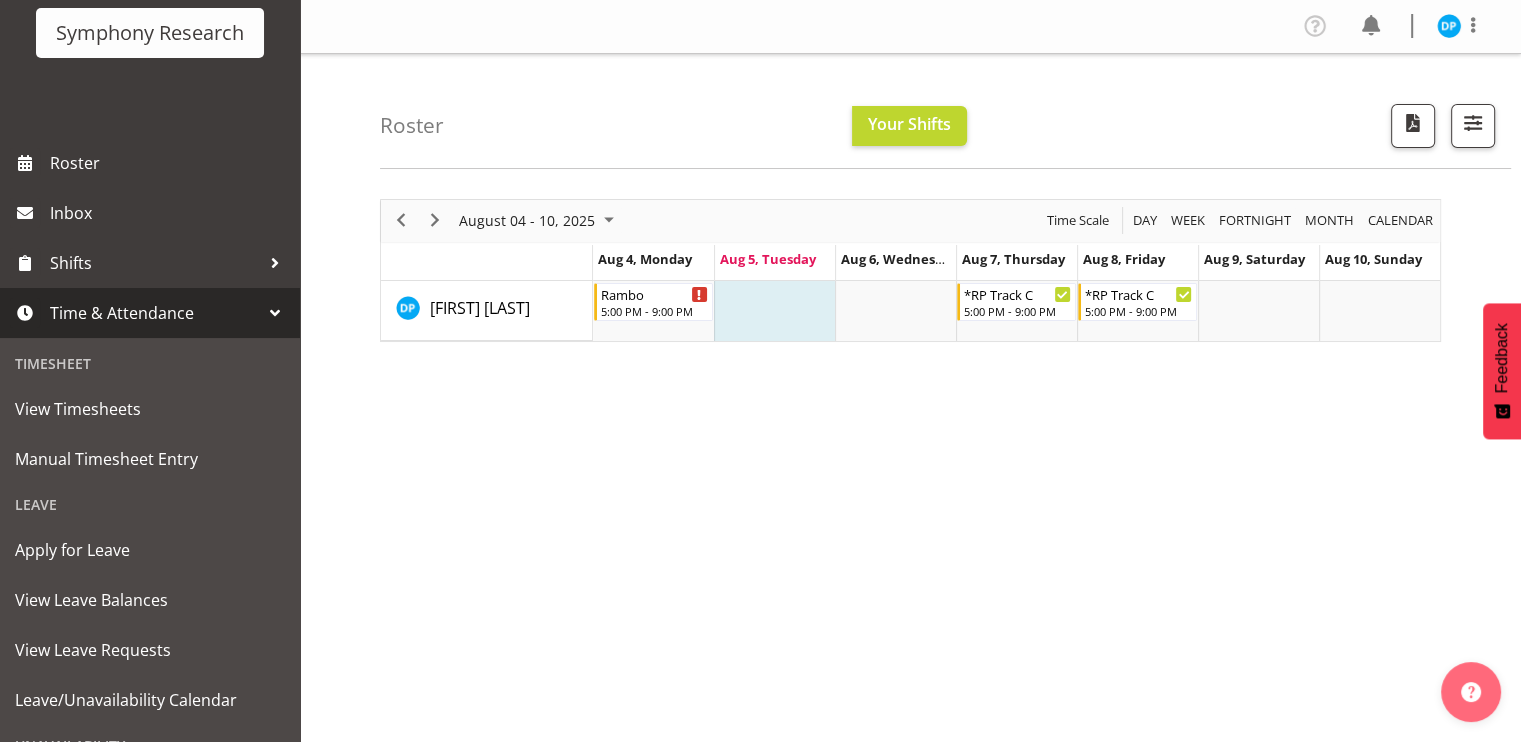 scroll, scrollTop: 140, scrollLeft: 0, axis: vertical 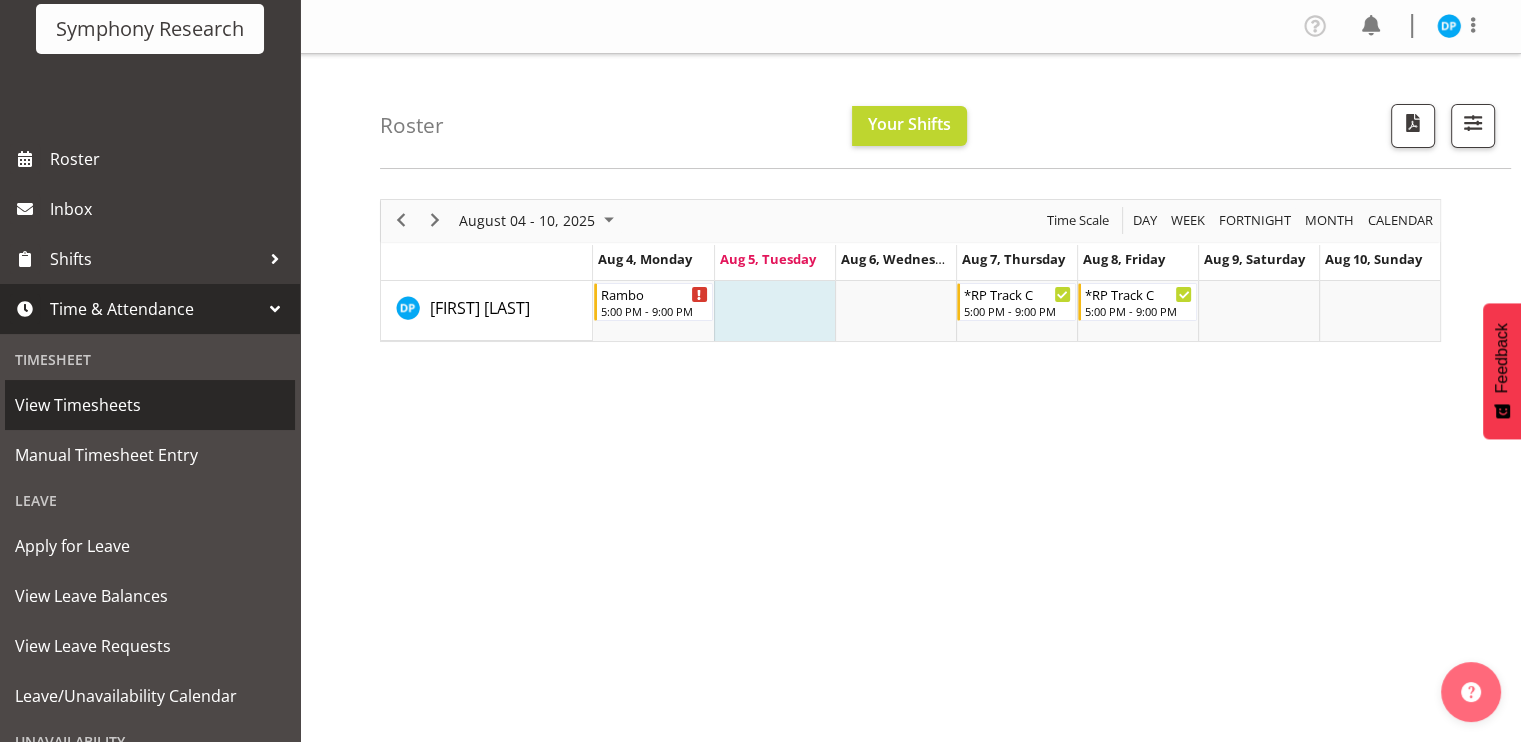 click on "View Timesheets" at bounding box center [150, 405] 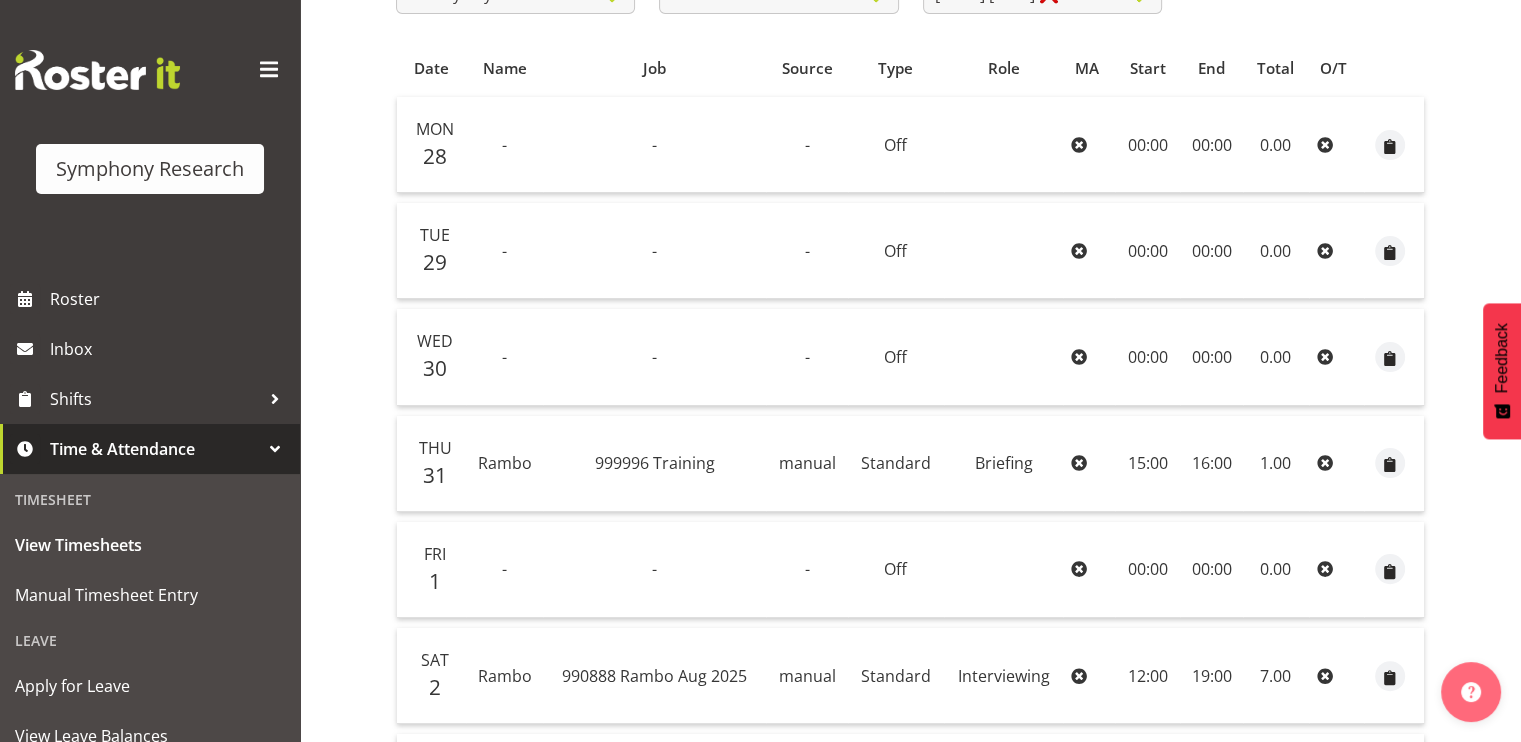 scroll, scrollTop: 0, scrollLeft: 0, axis: both 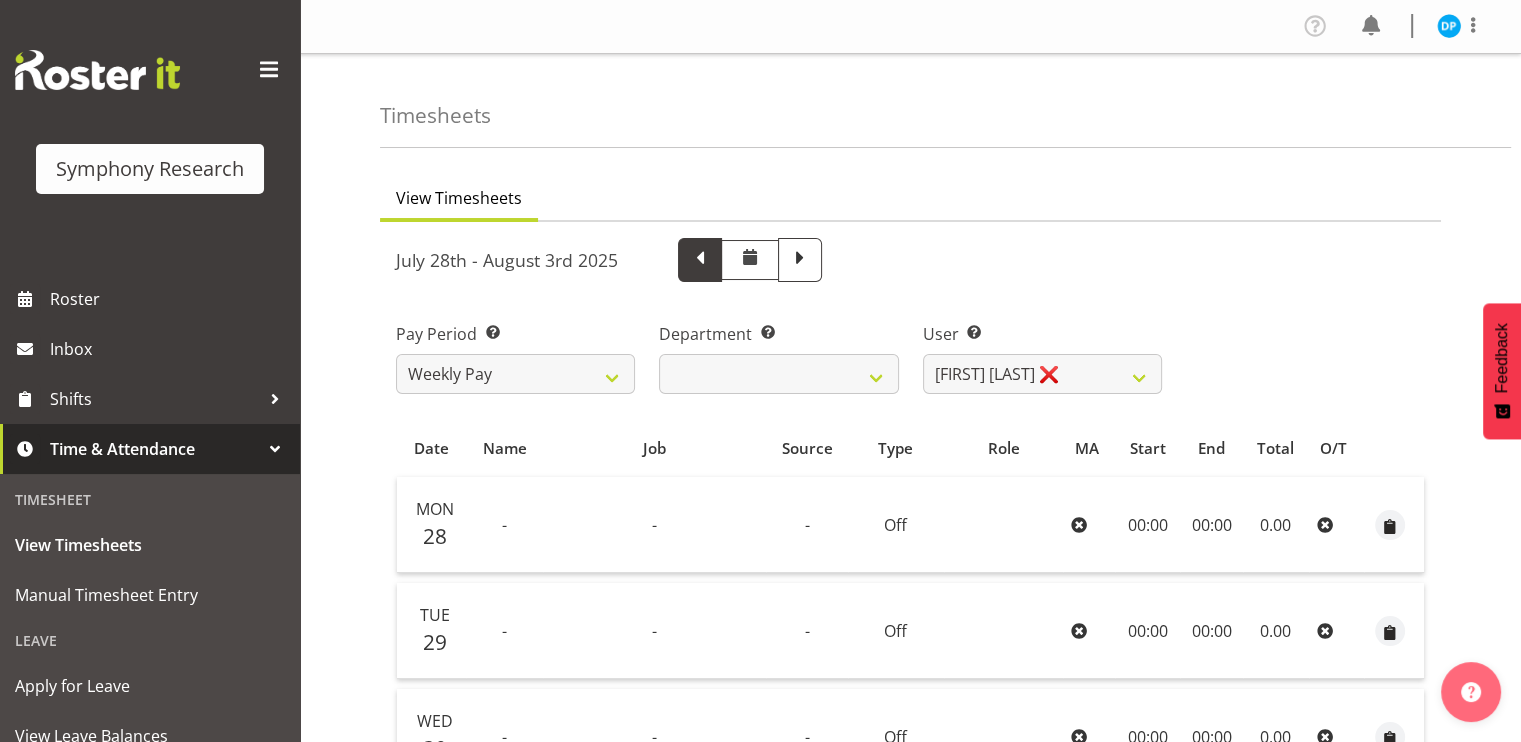 click at bounding box center [700, 258] 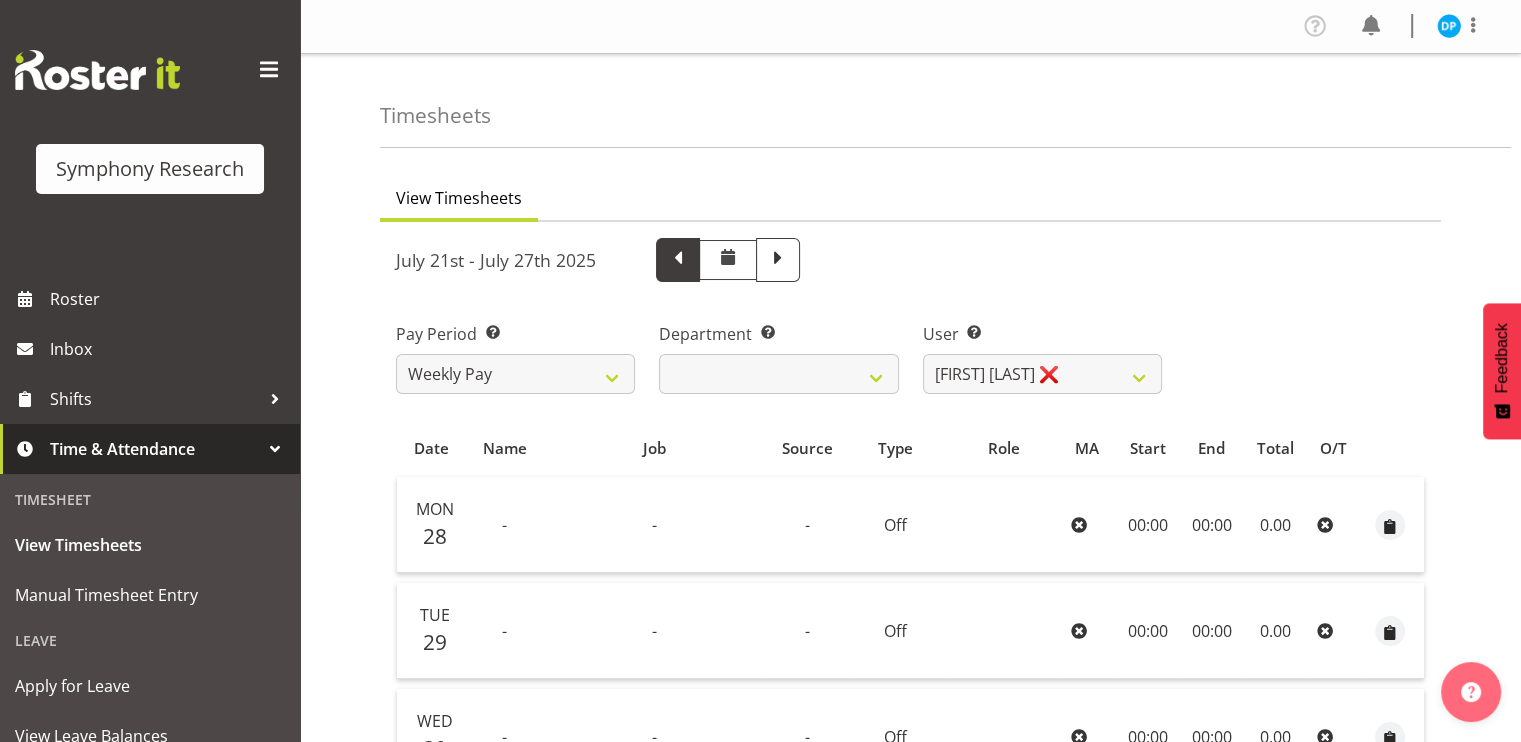 click at bounding box center [678, 260] 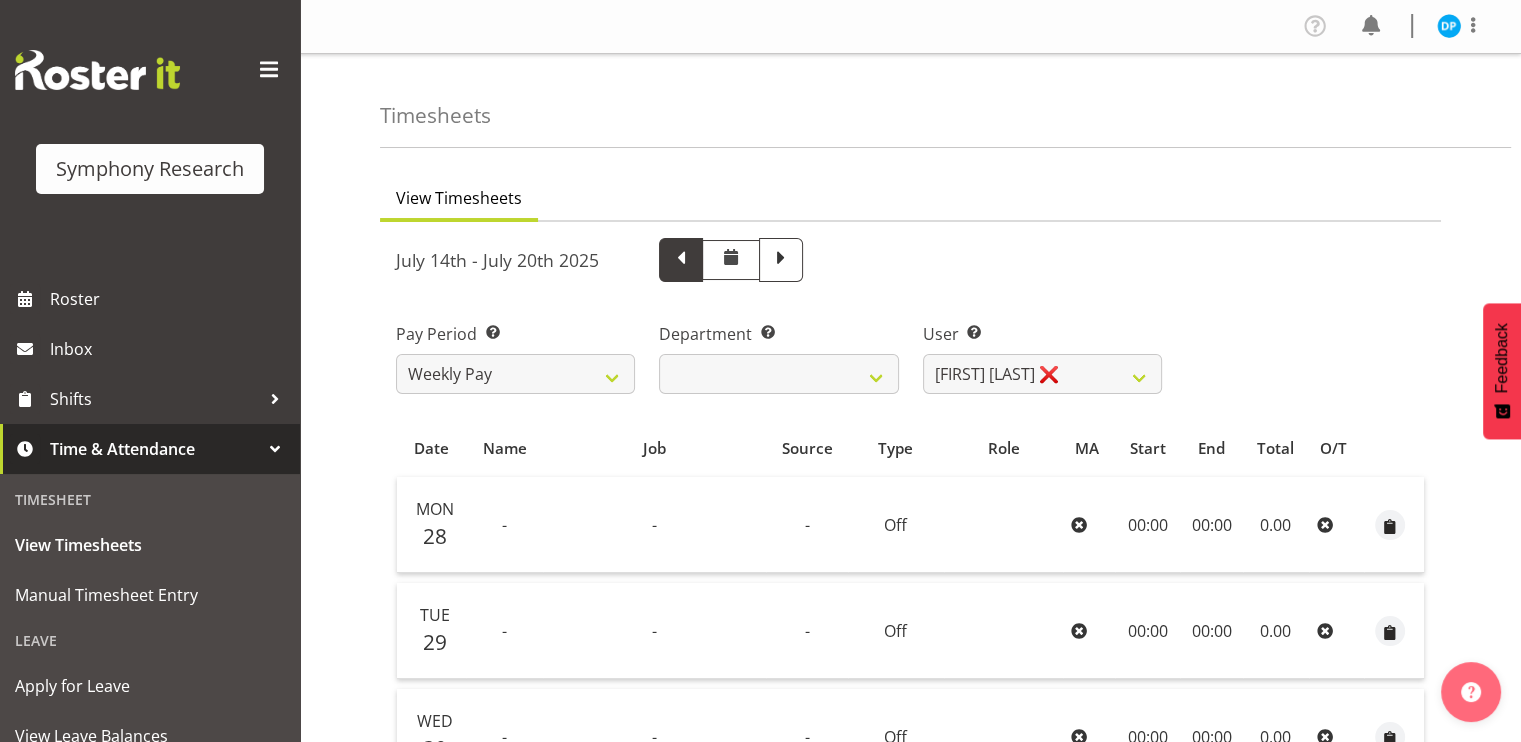 select 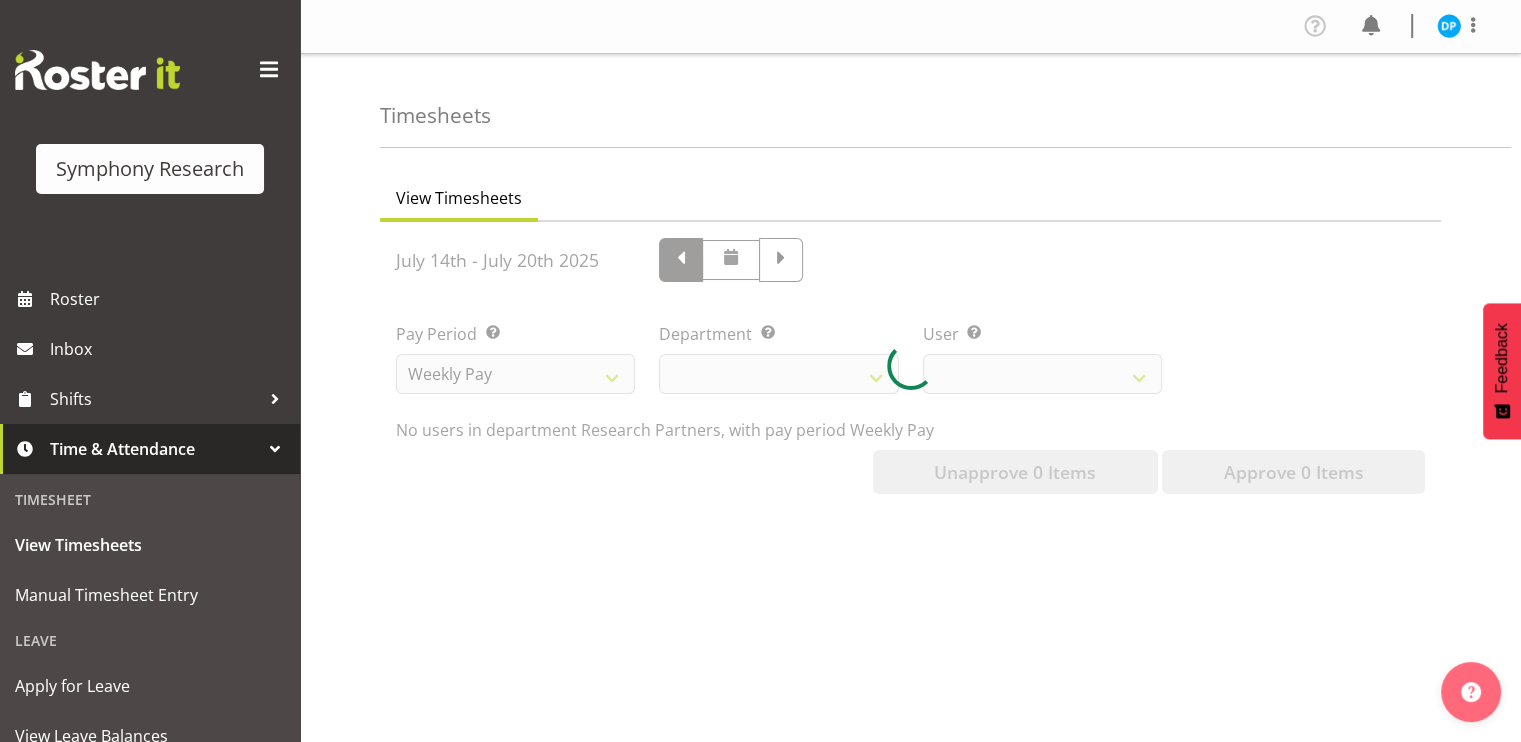 click at bounding box center (910, 366) 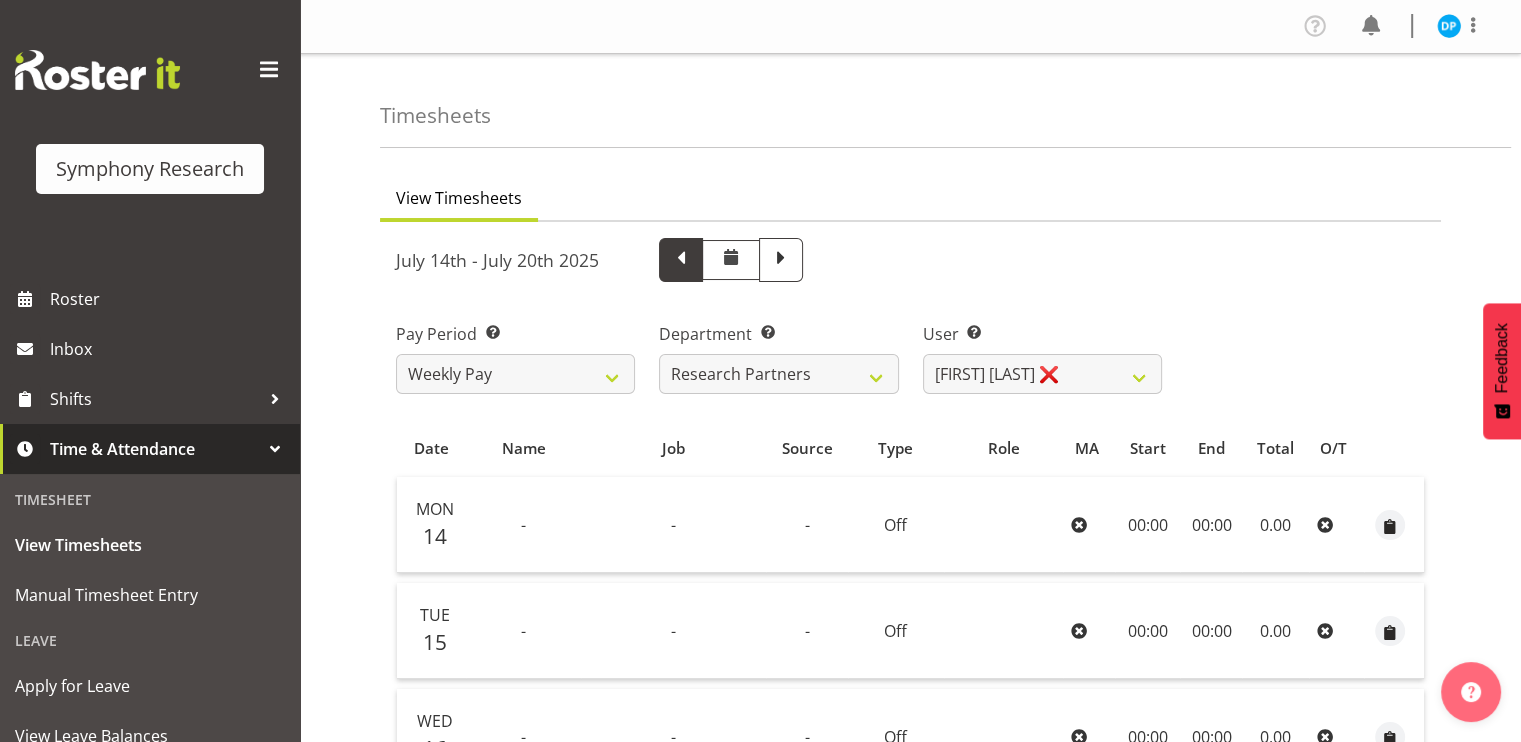 click at bounding box center [910, 781] 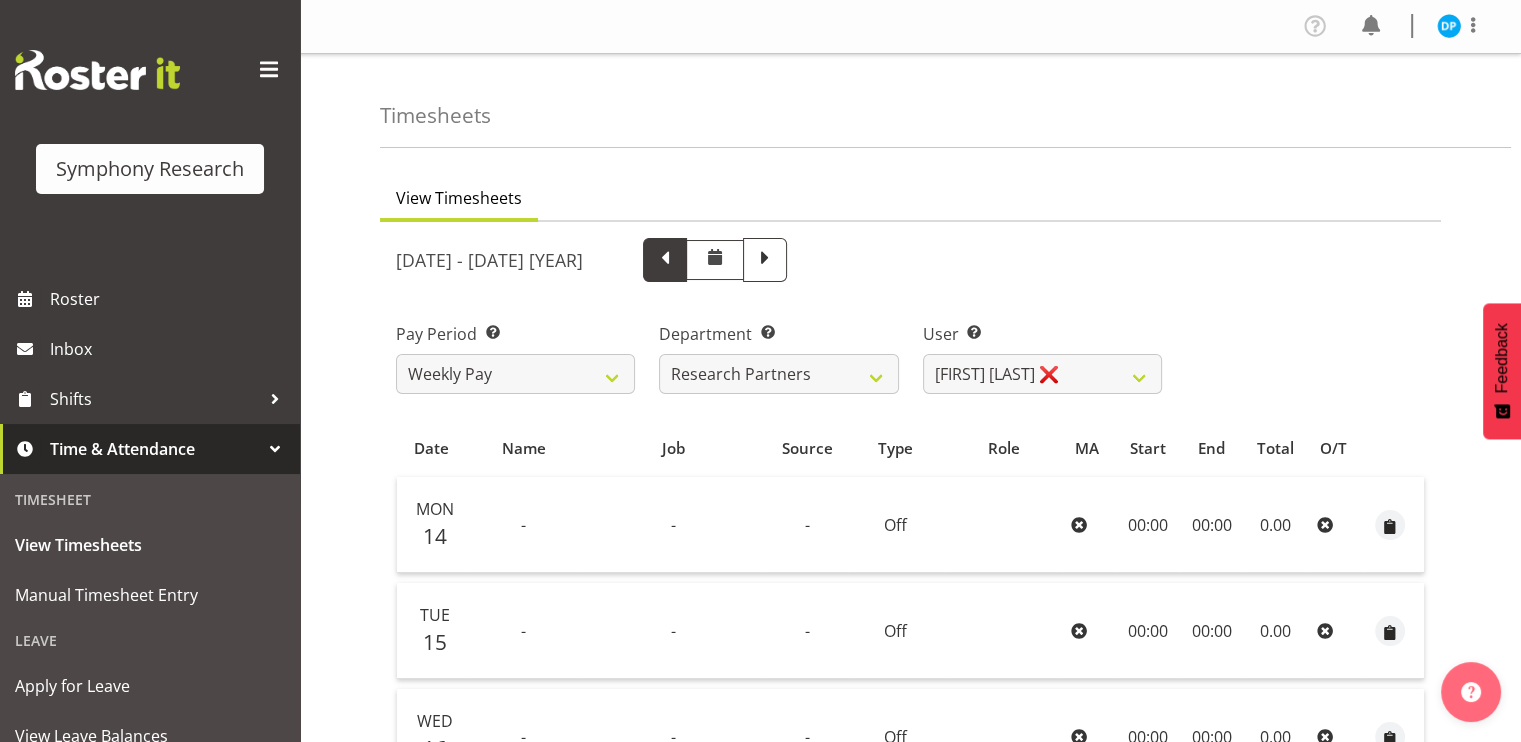 select 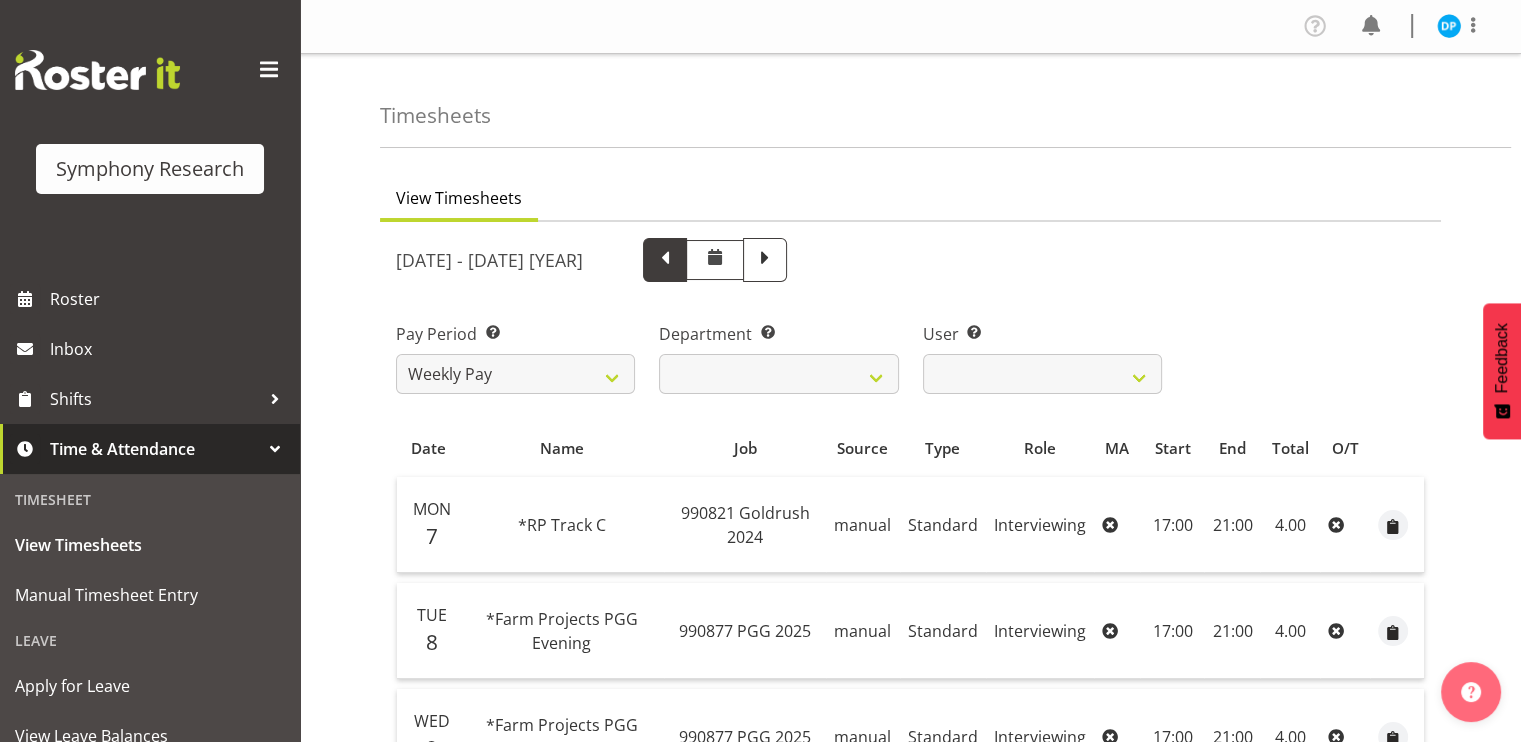 click at bounding box center (665, 260) 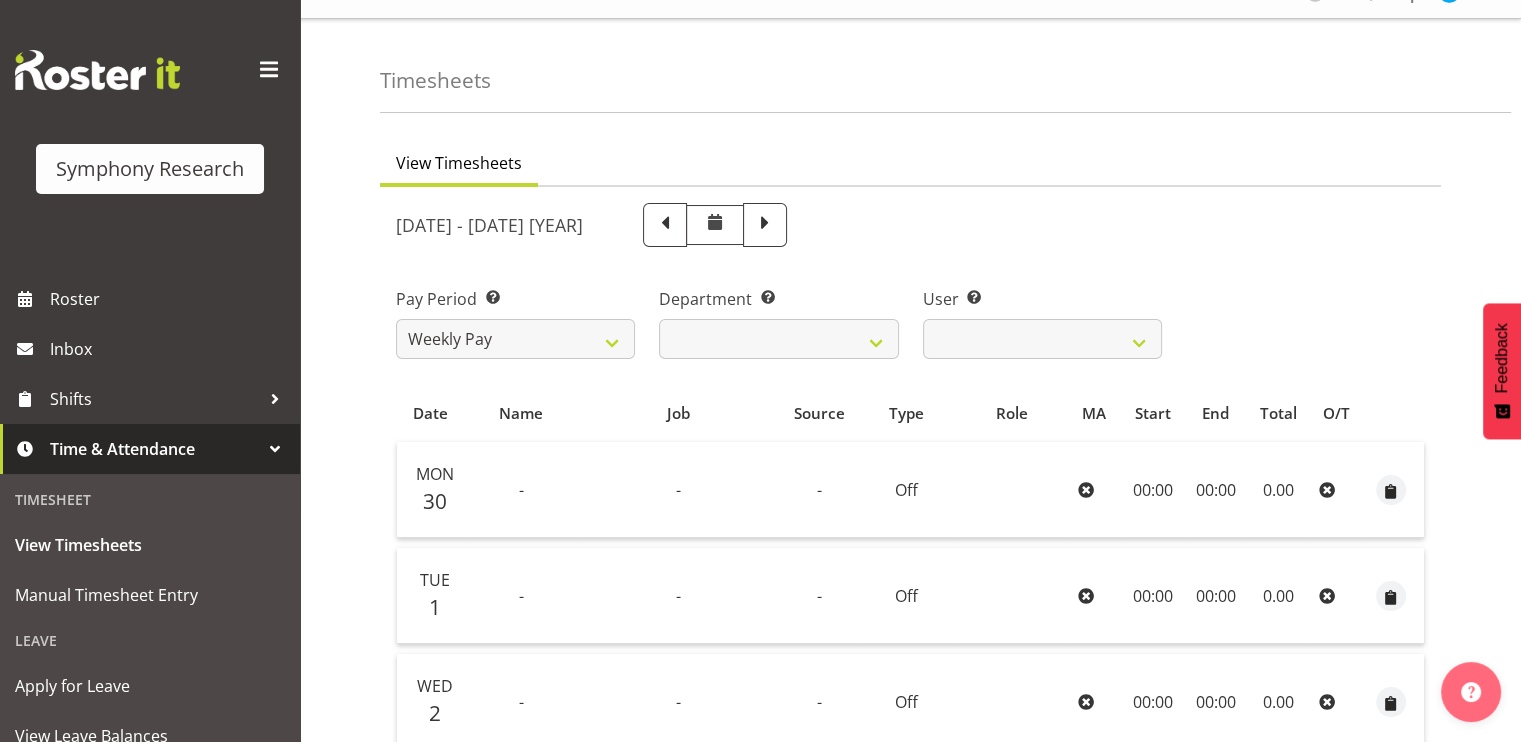 scroll, scrollTop: 34, scrollLeft: 0, axis: vertical 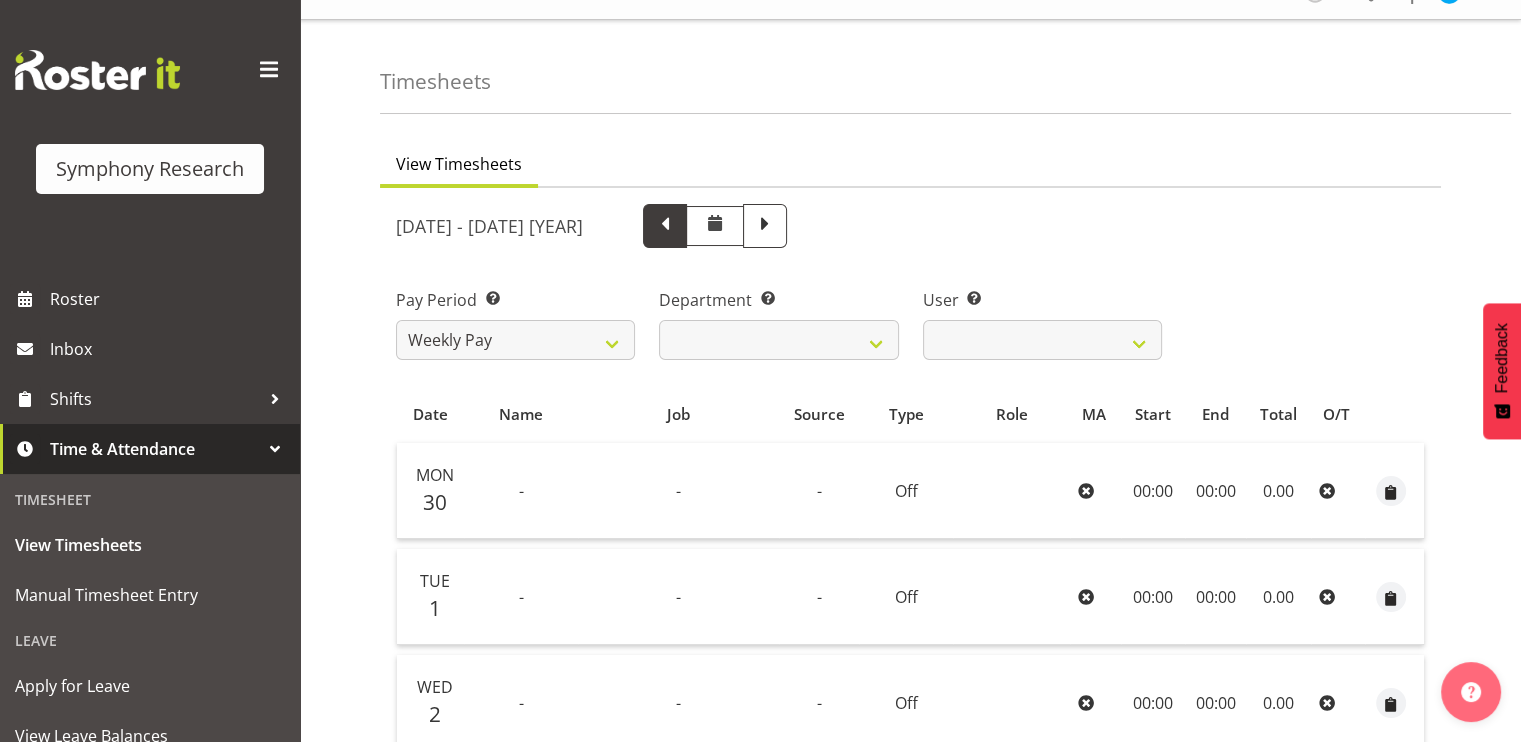 click at bounding box center [665, 224] 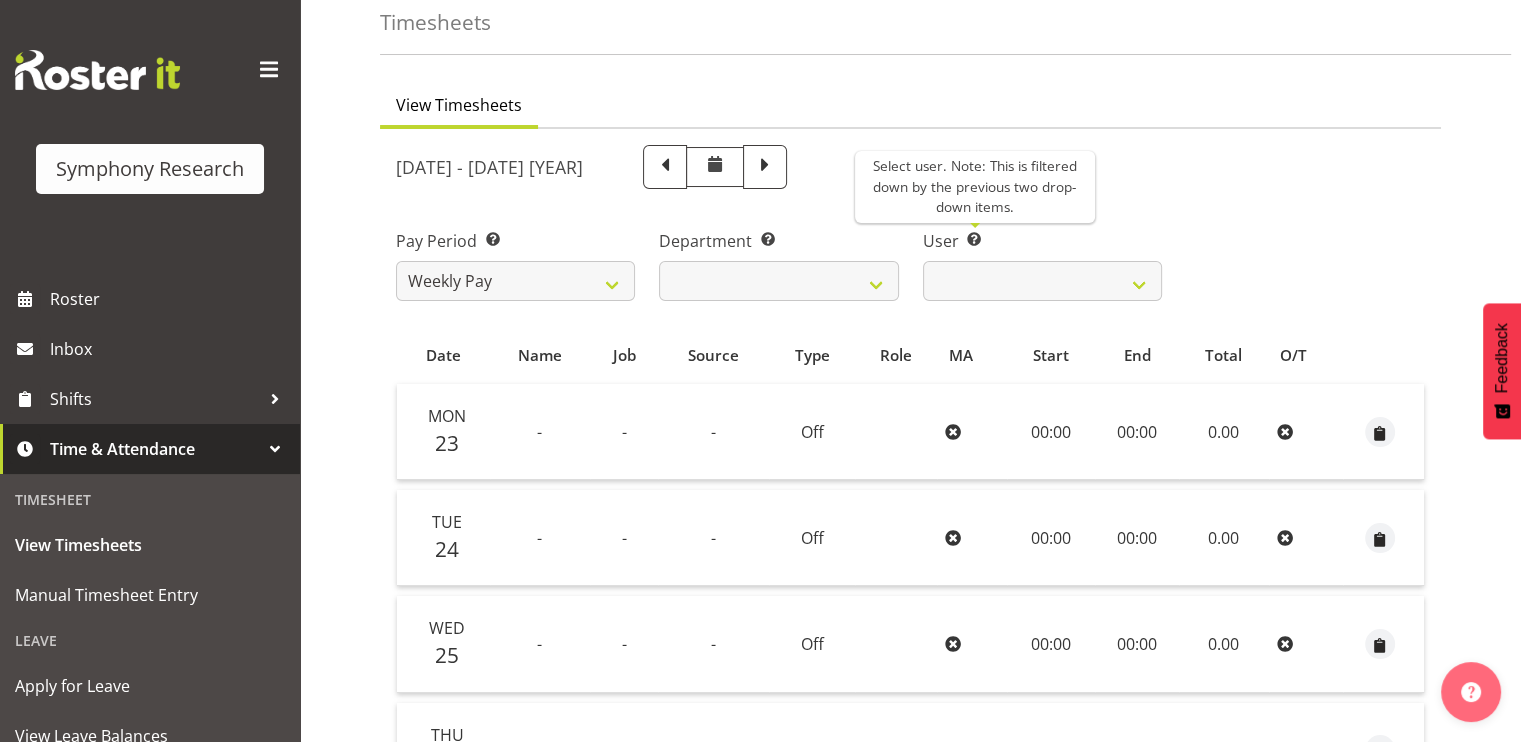 scroll, scrollTop: 0, scrollLeft: 0, axis: both 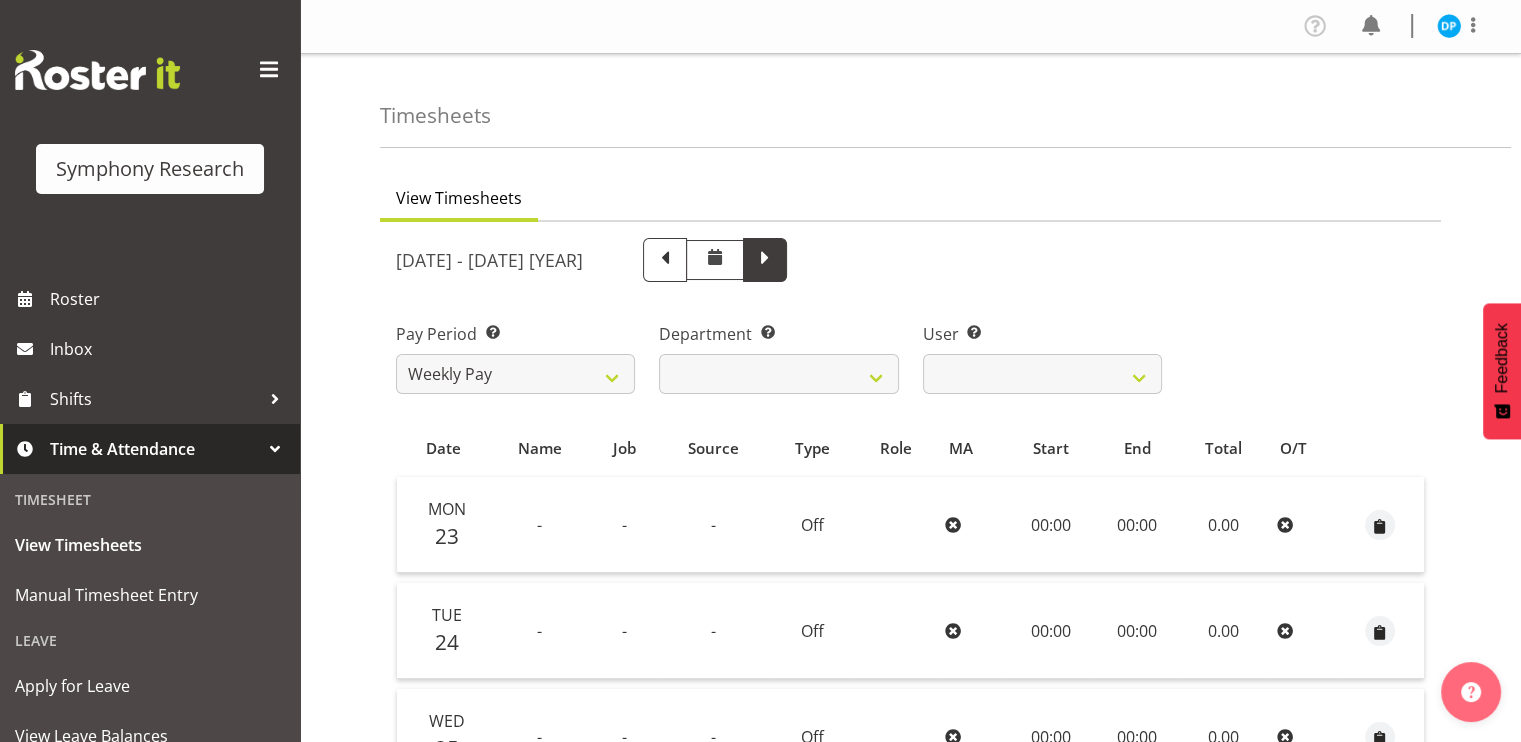 click at bounding box center [765, 260] 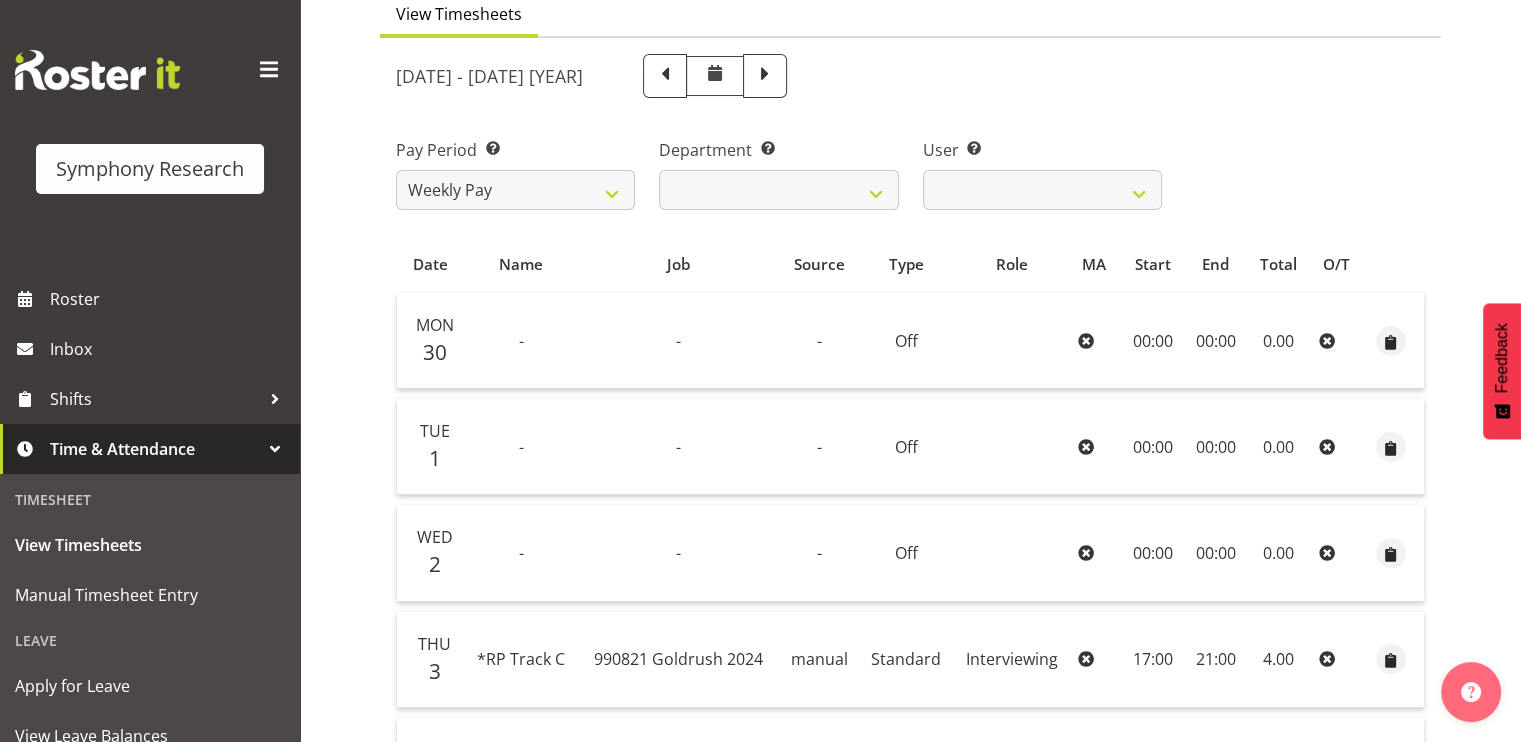 scroll, scrollTop: 183, scrollLeft: 0, axis: vertical 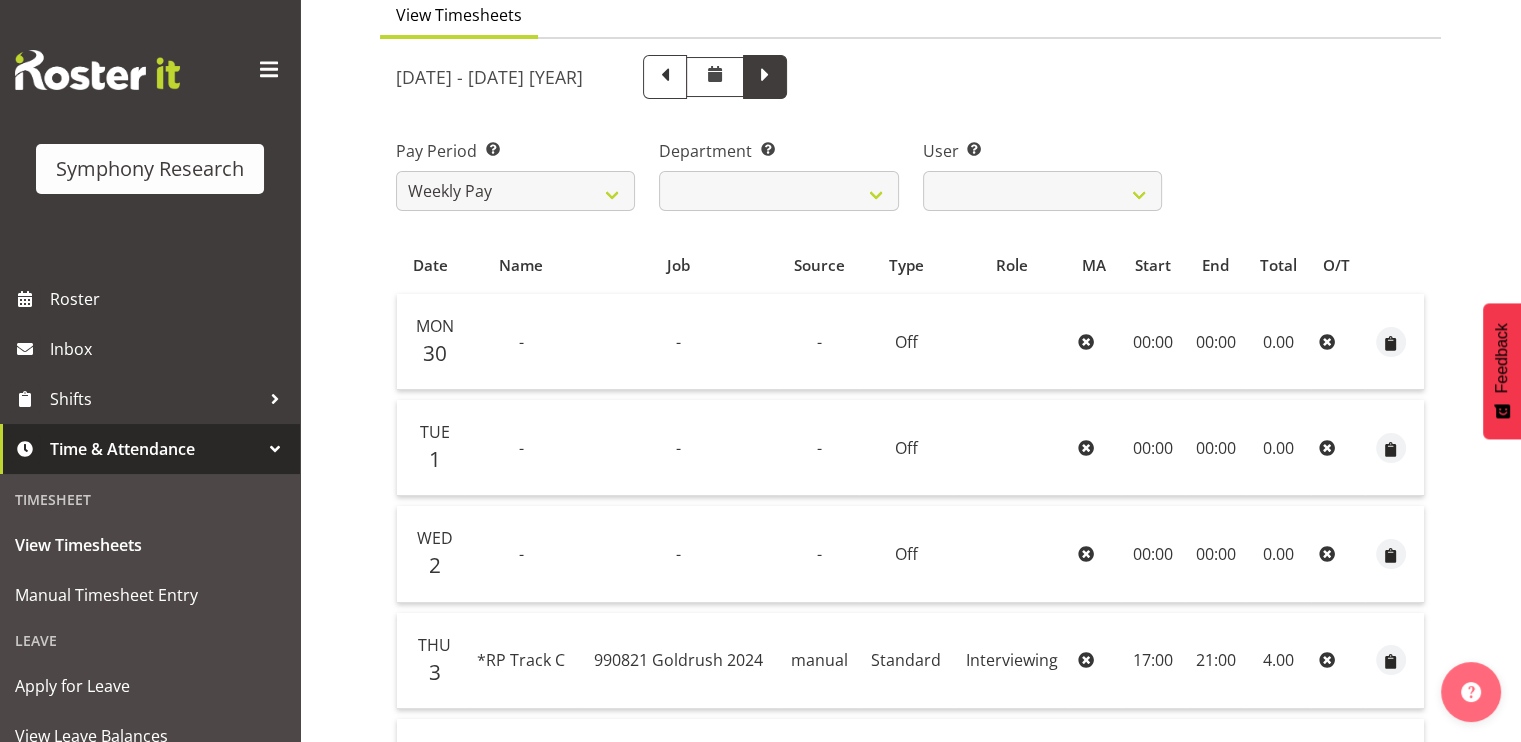 click at bounding box center (765, 75) 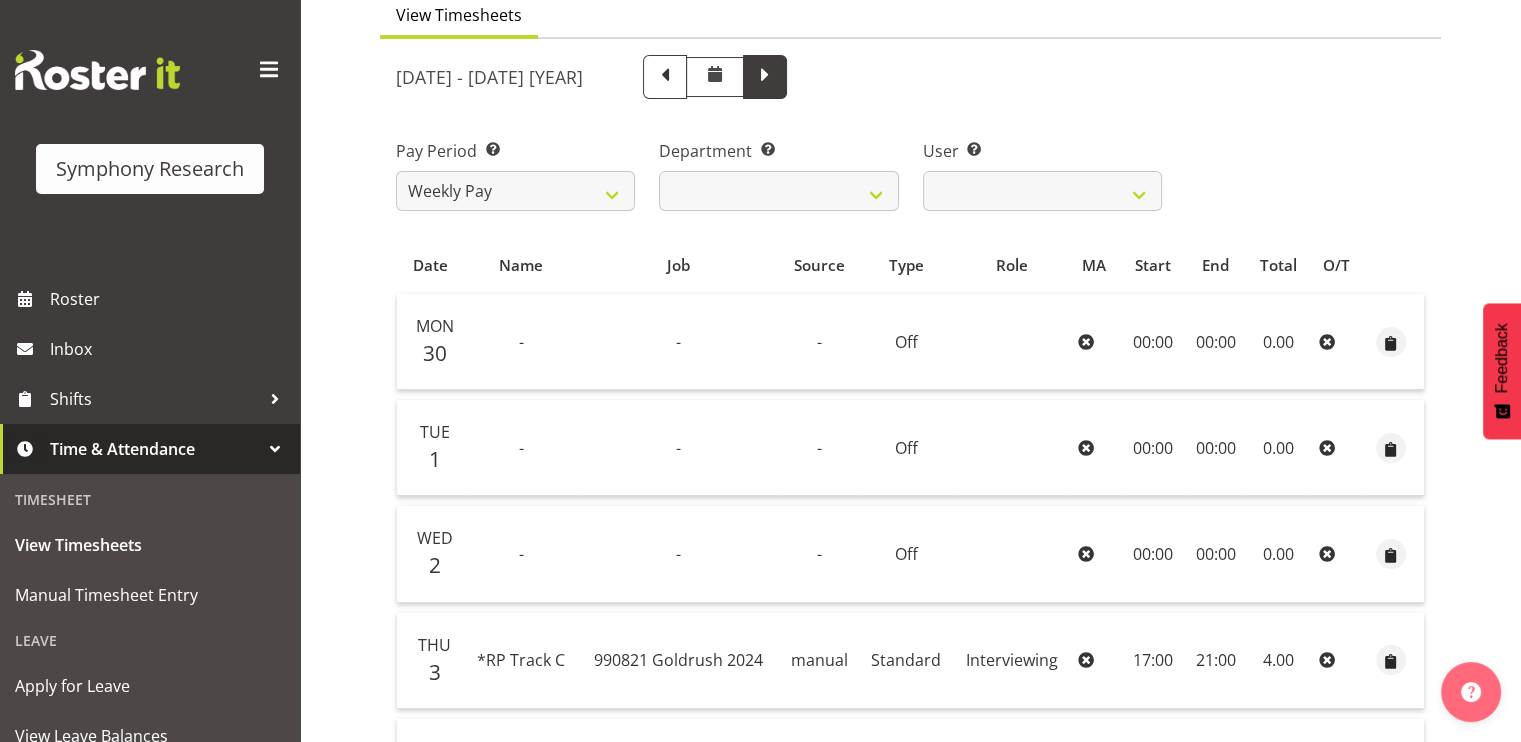 select 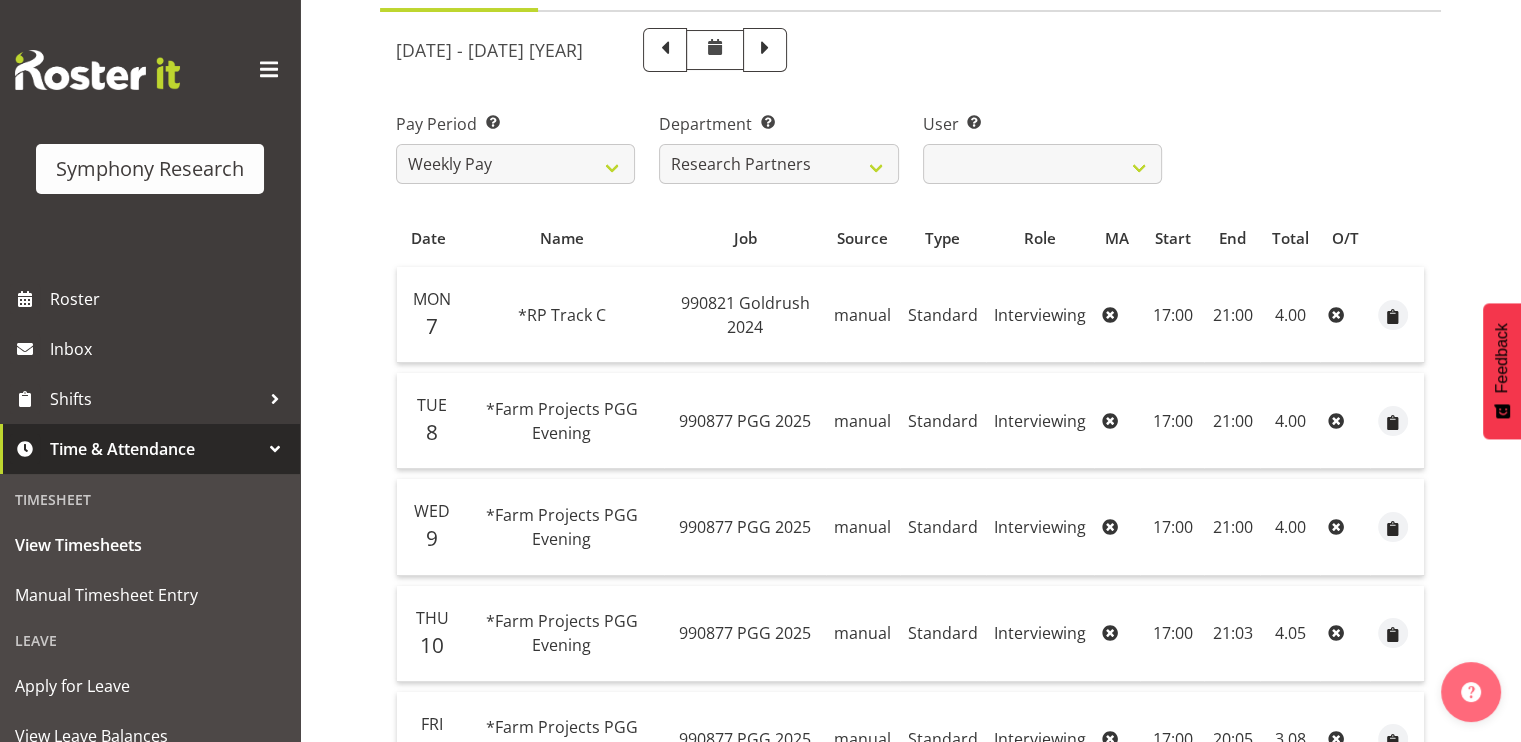 scroll, scrollTop: 100, scrollLeft: 0, axis: vertical 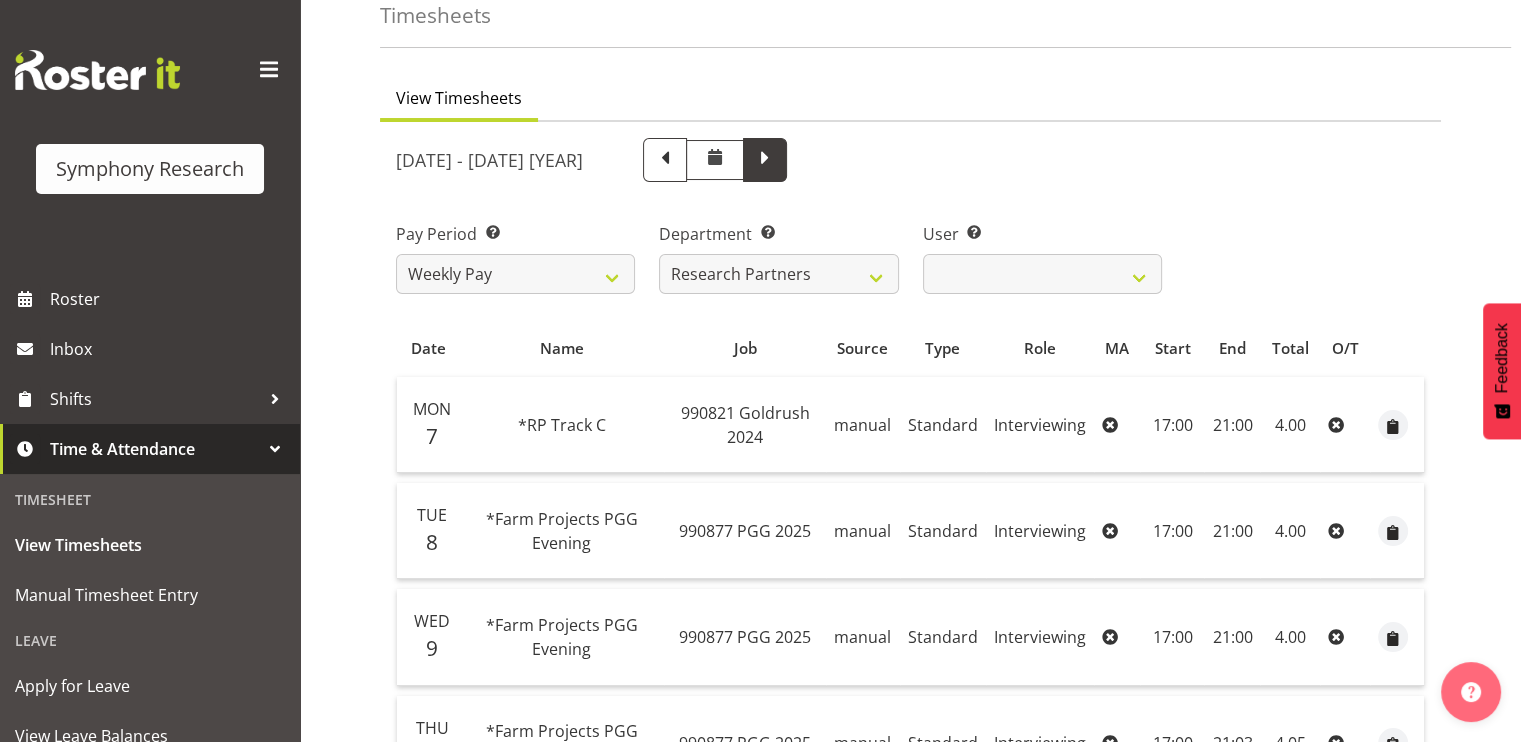 click at bounding box center [765, 158] 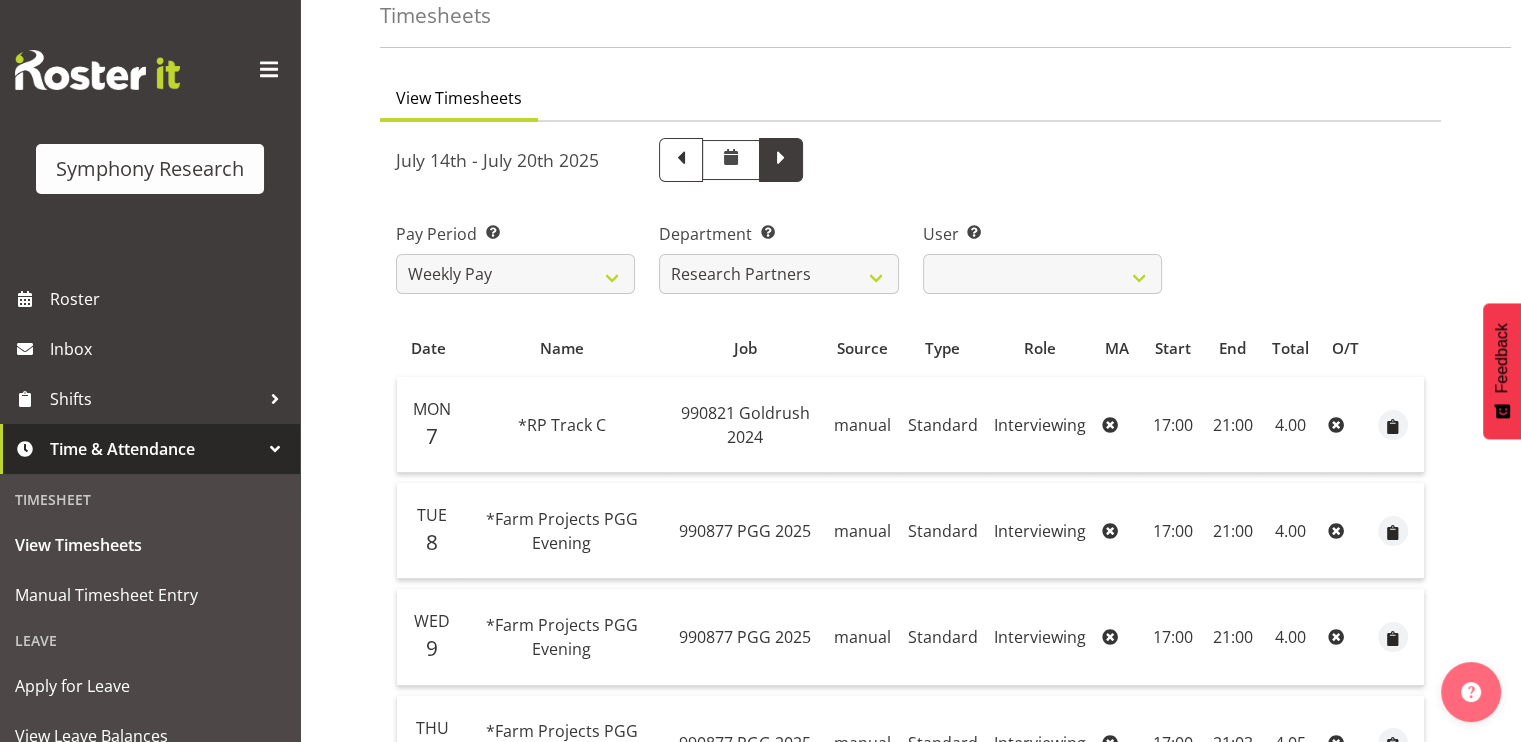 select 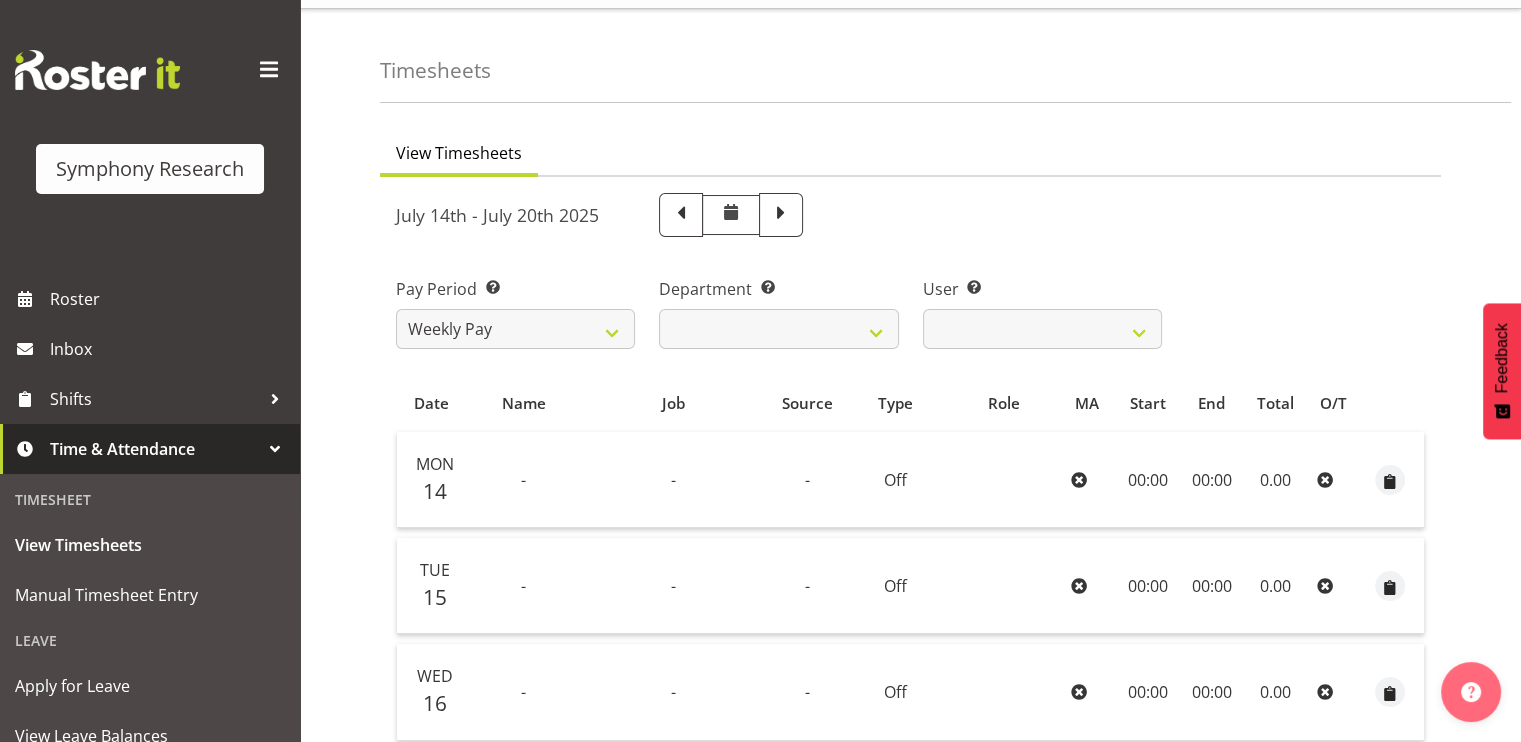 scroll, scrollTop: 42, scrollLeft: 0, axis: vertical 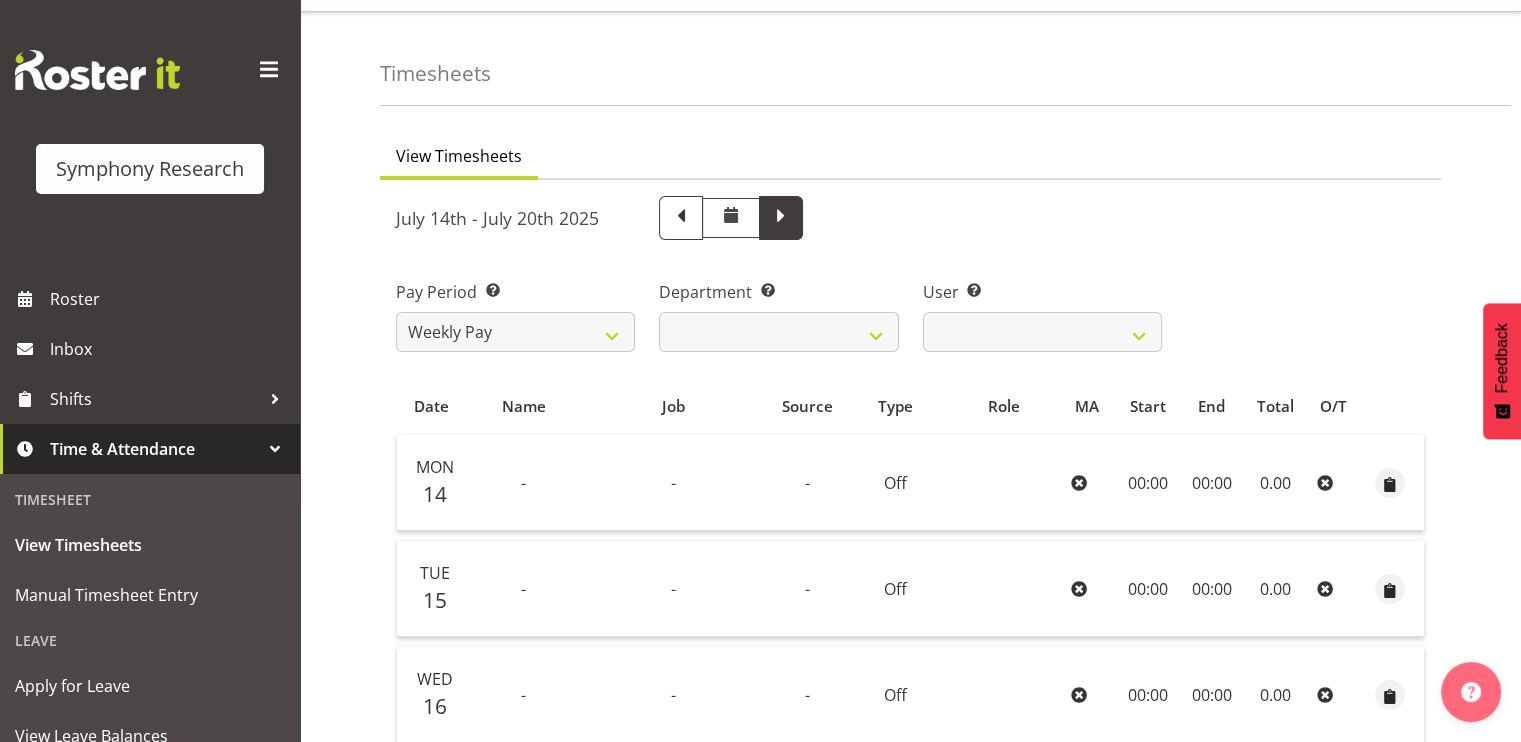 click at bounding box center (781, 216) 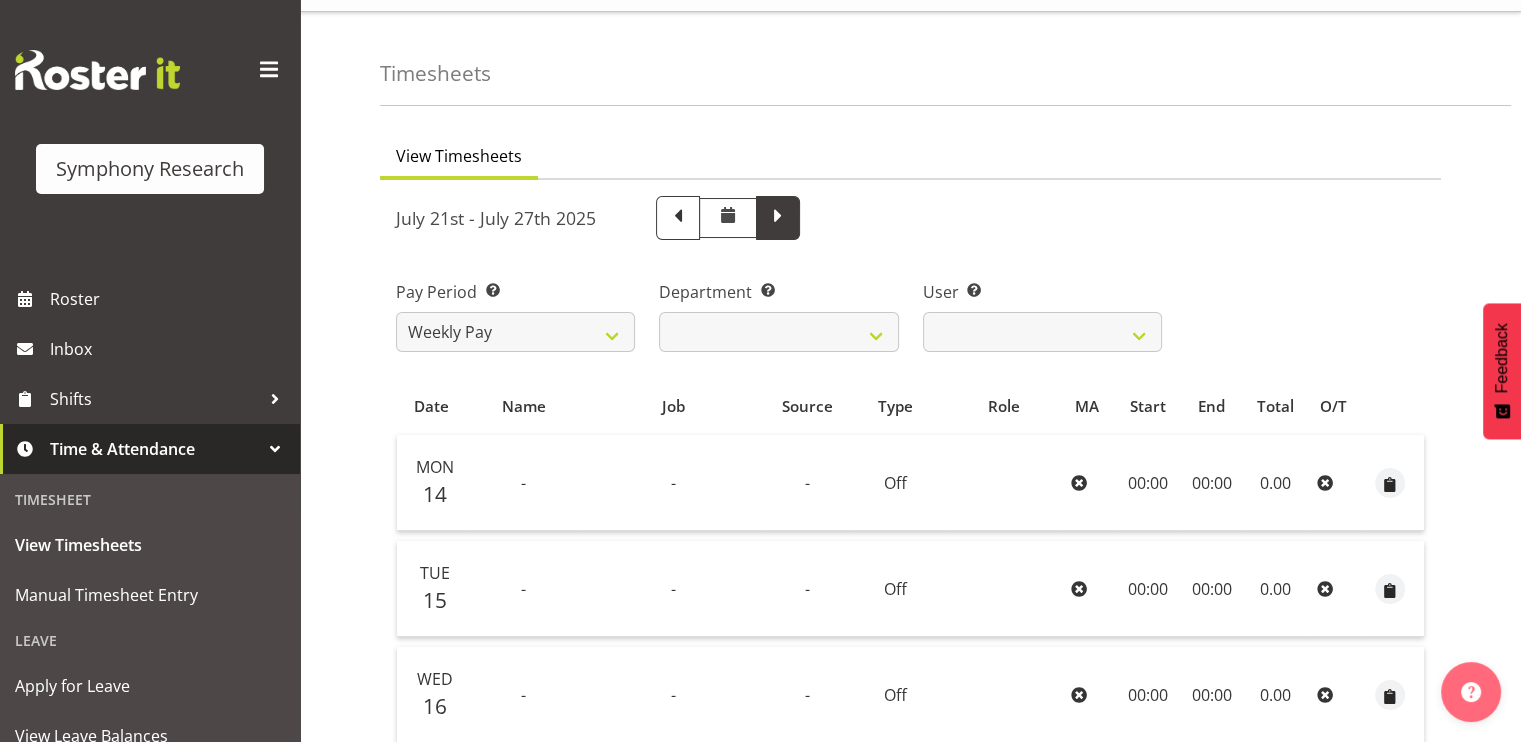 select 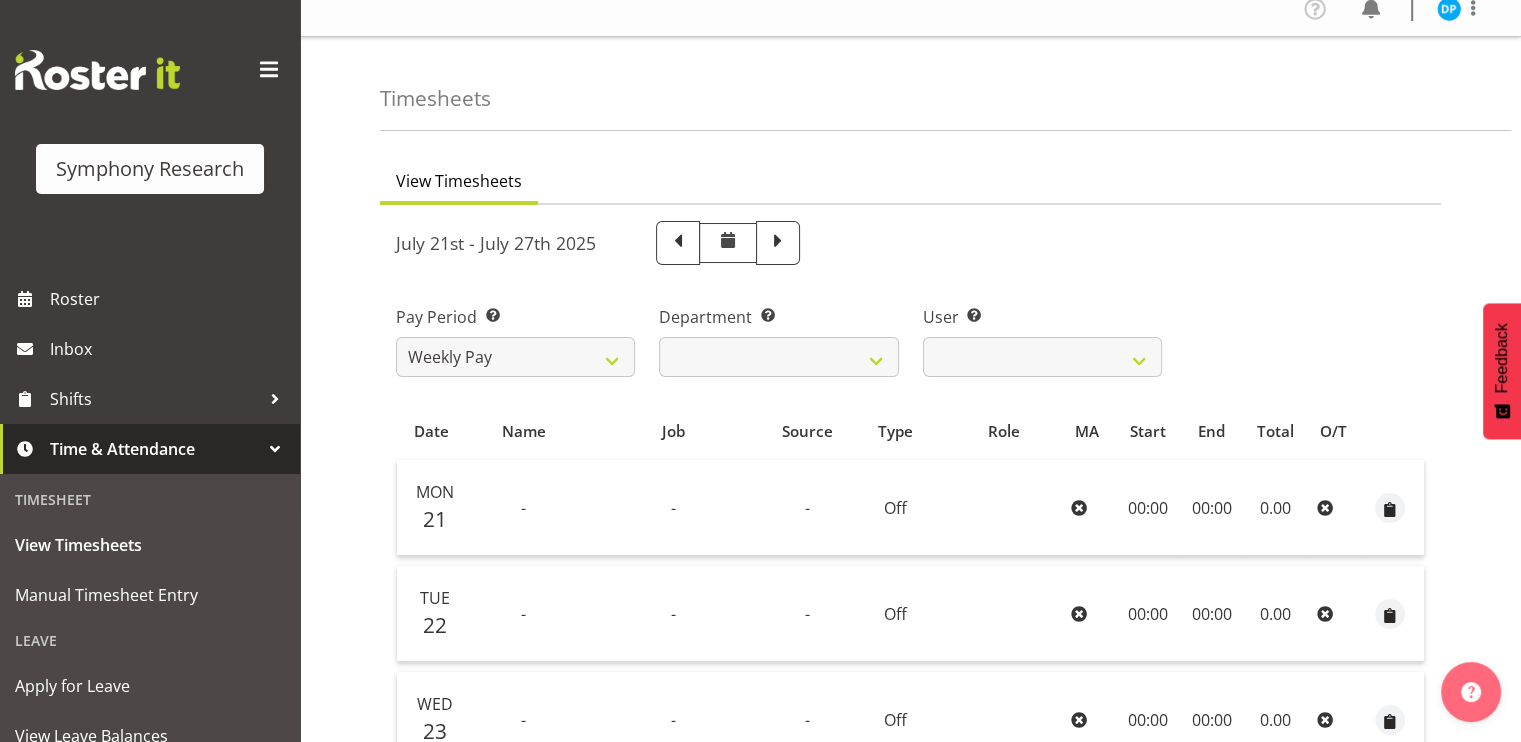 scroll, scrollTop: 16, scrollLeft: 0, axis: vertical 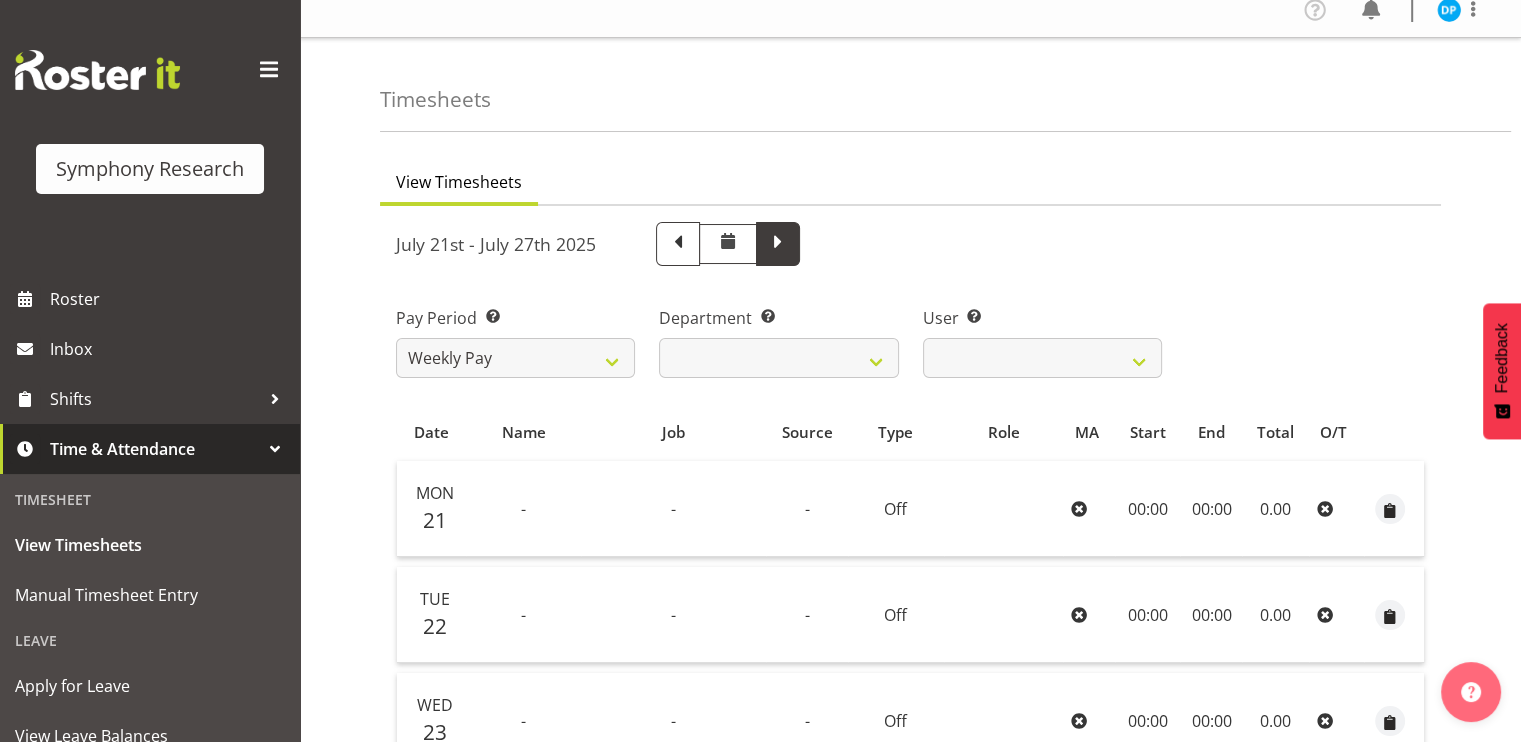 click at bounding box center (778, 242) 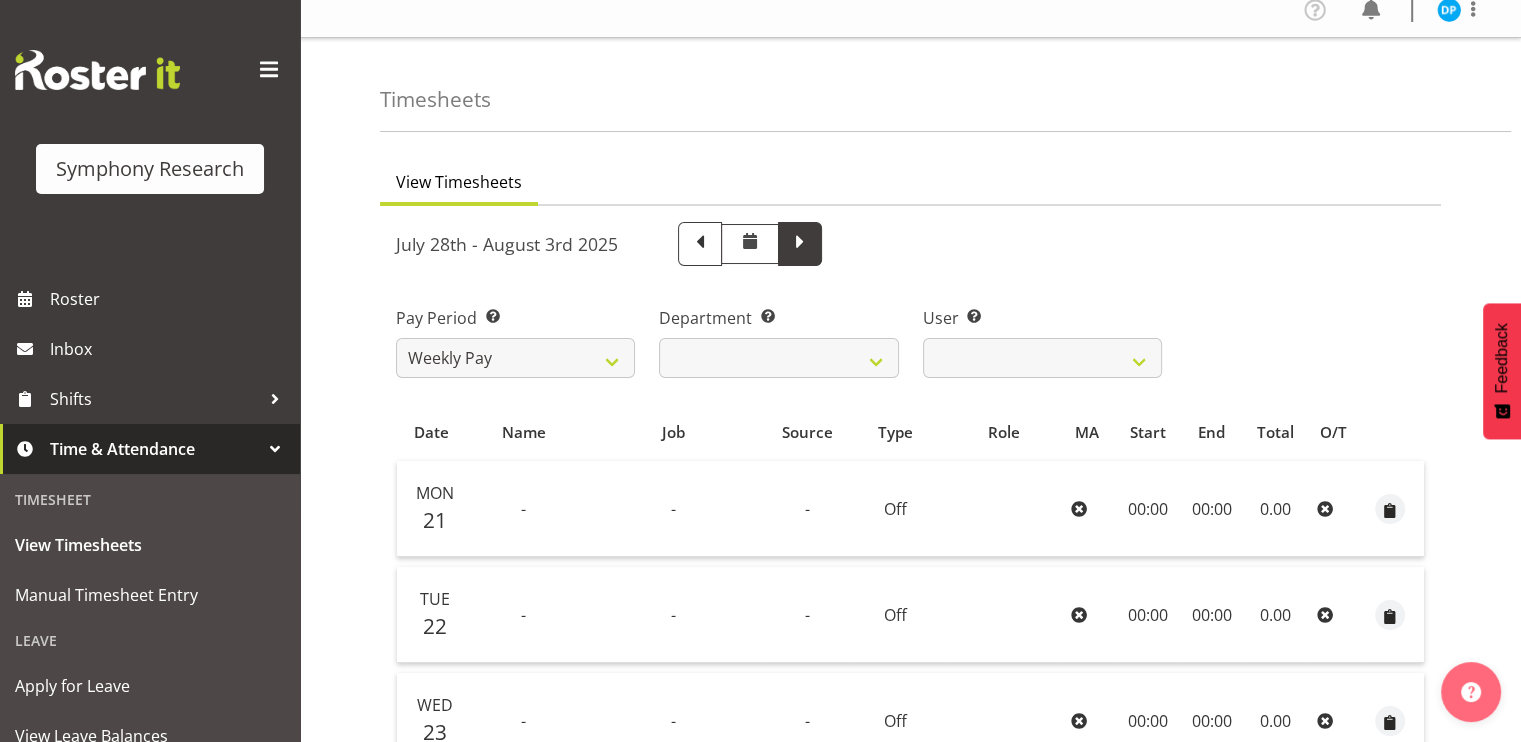 select 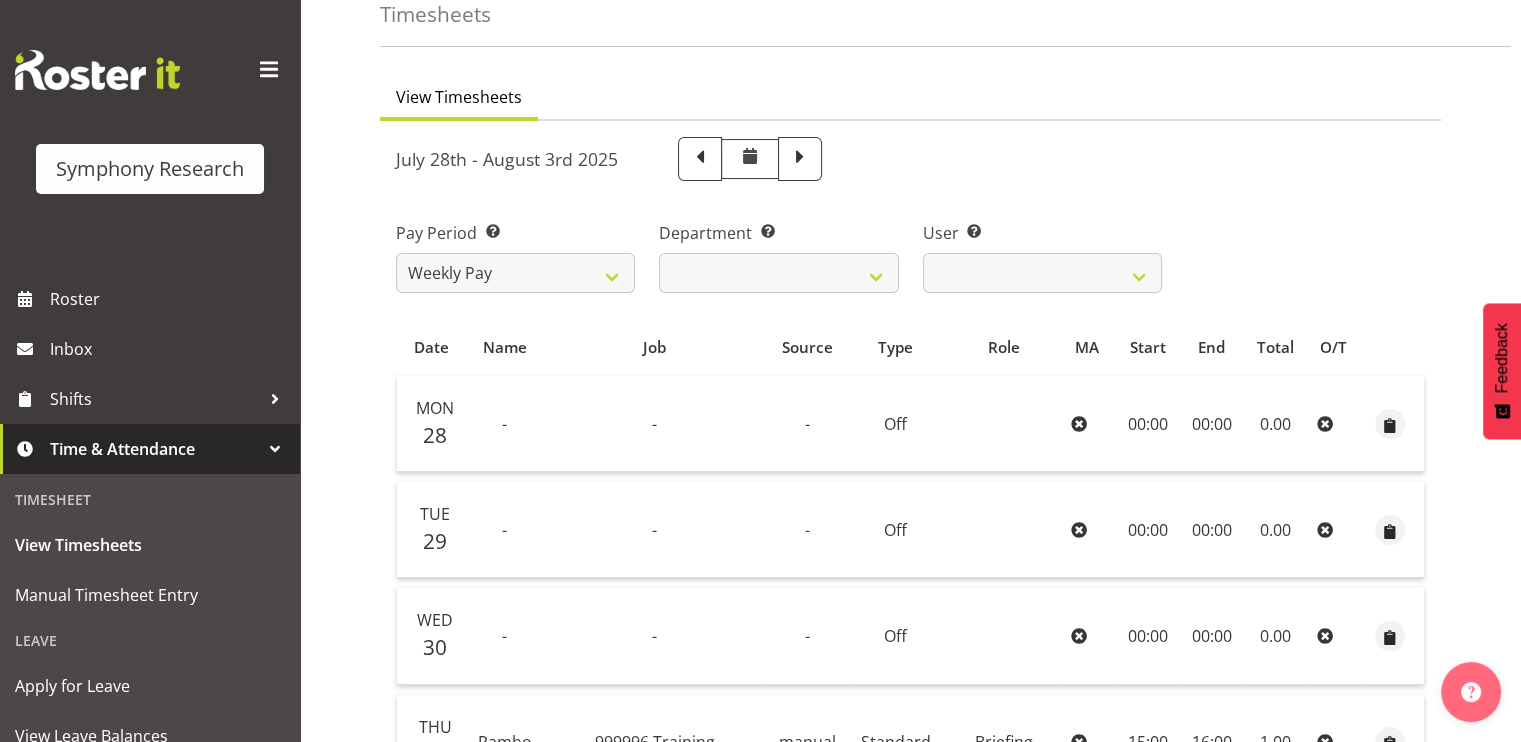 scroll, scrollTop: 96, scrollLeft: 0, axis: vertical 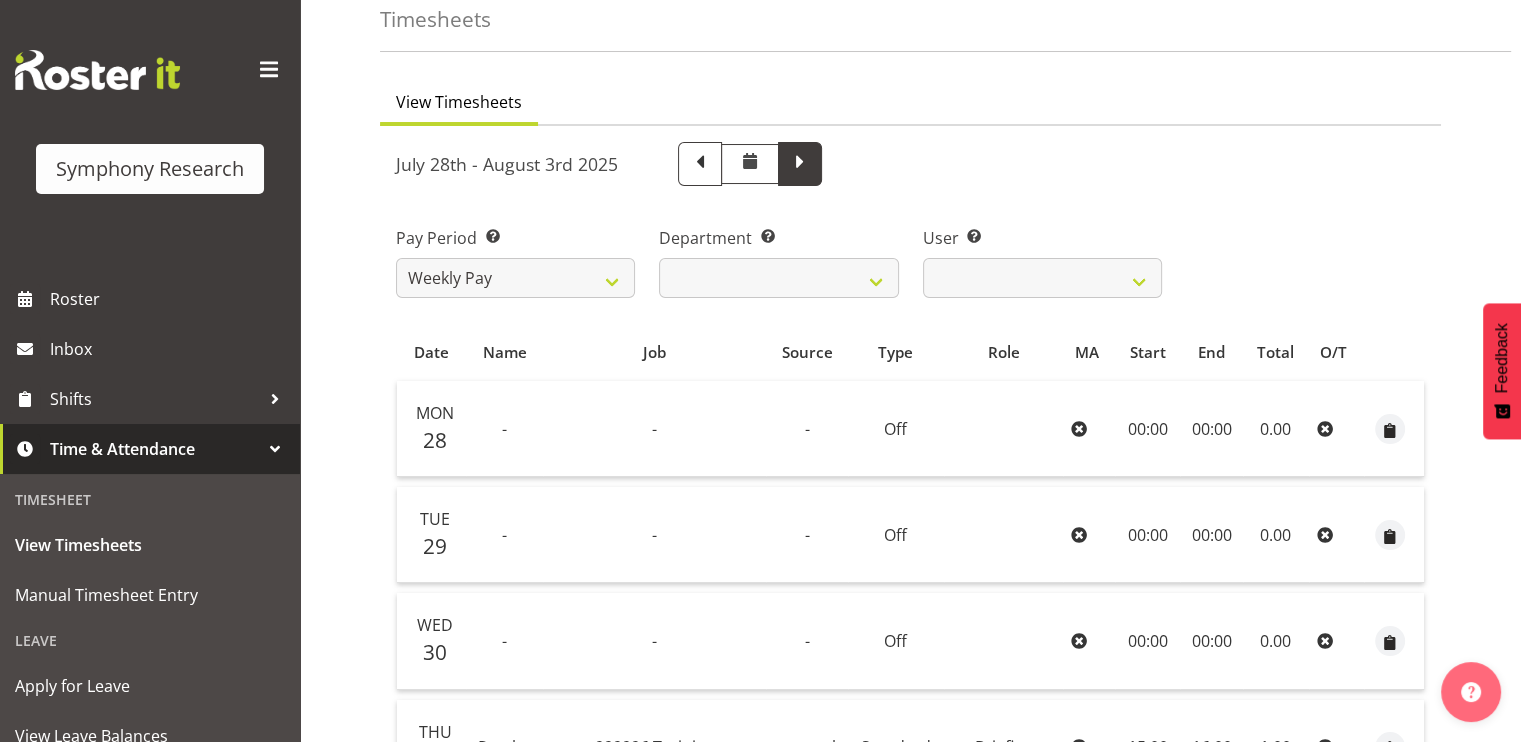 click at bounding box center [800, 164] 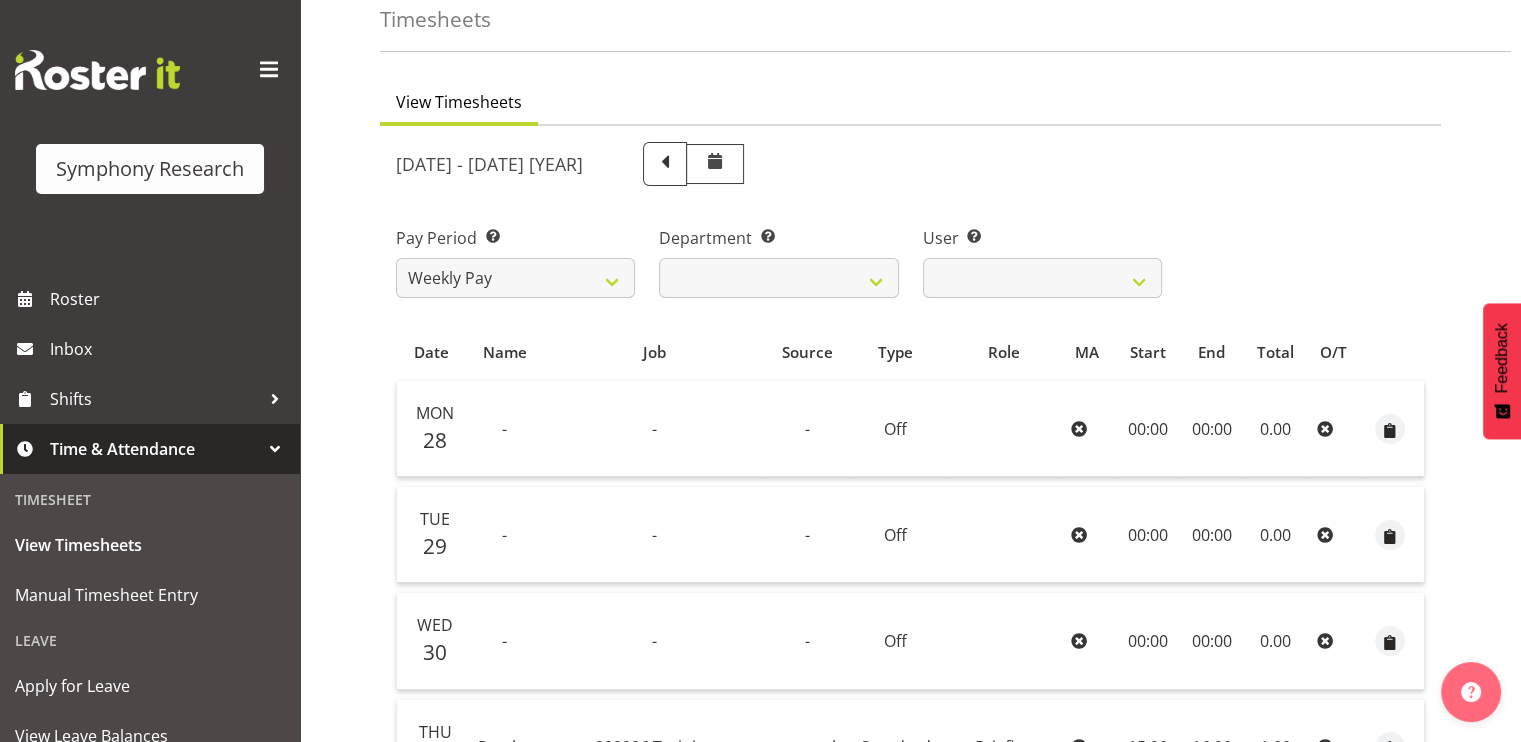 select 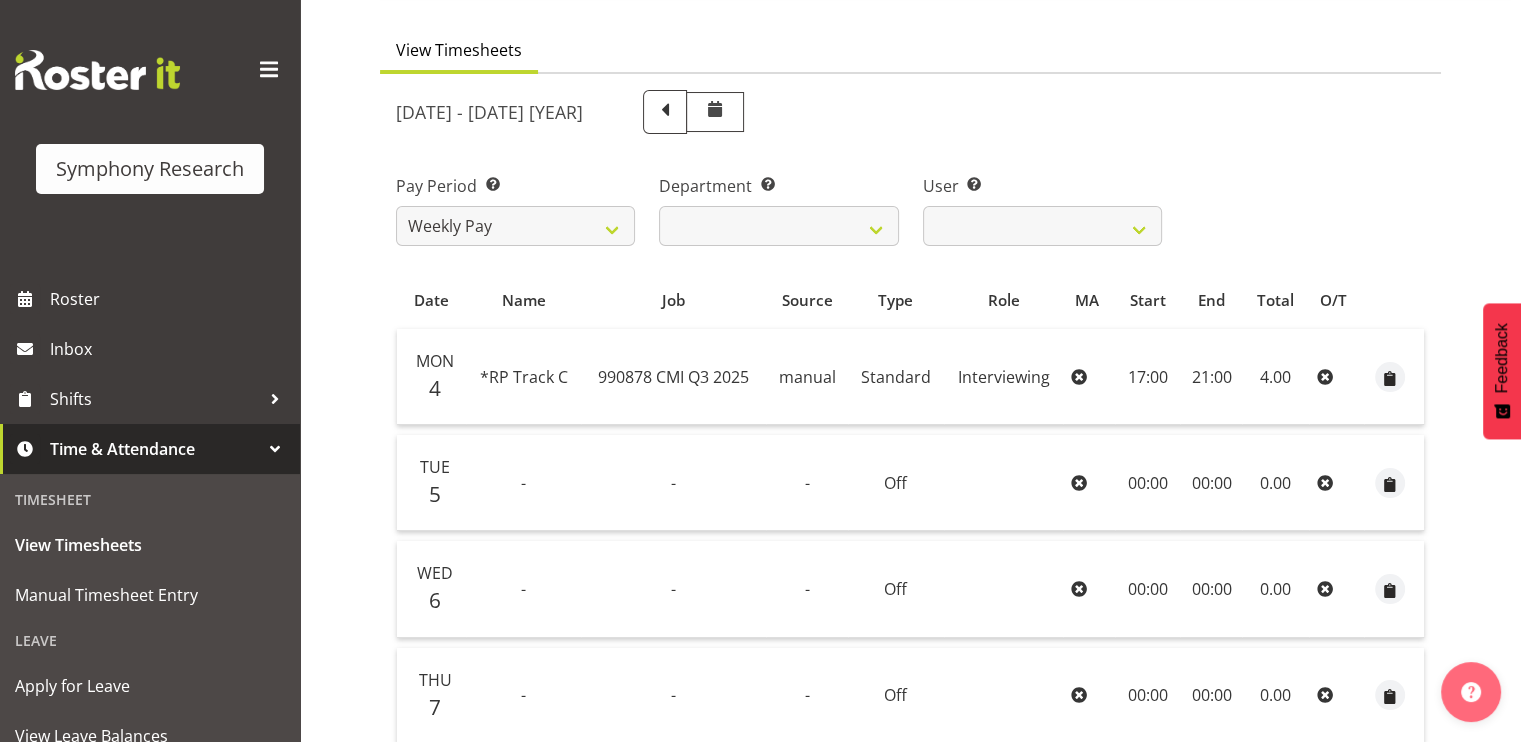 scroll, scrollTop: 148, scrollLeft: 0, axis: vertical 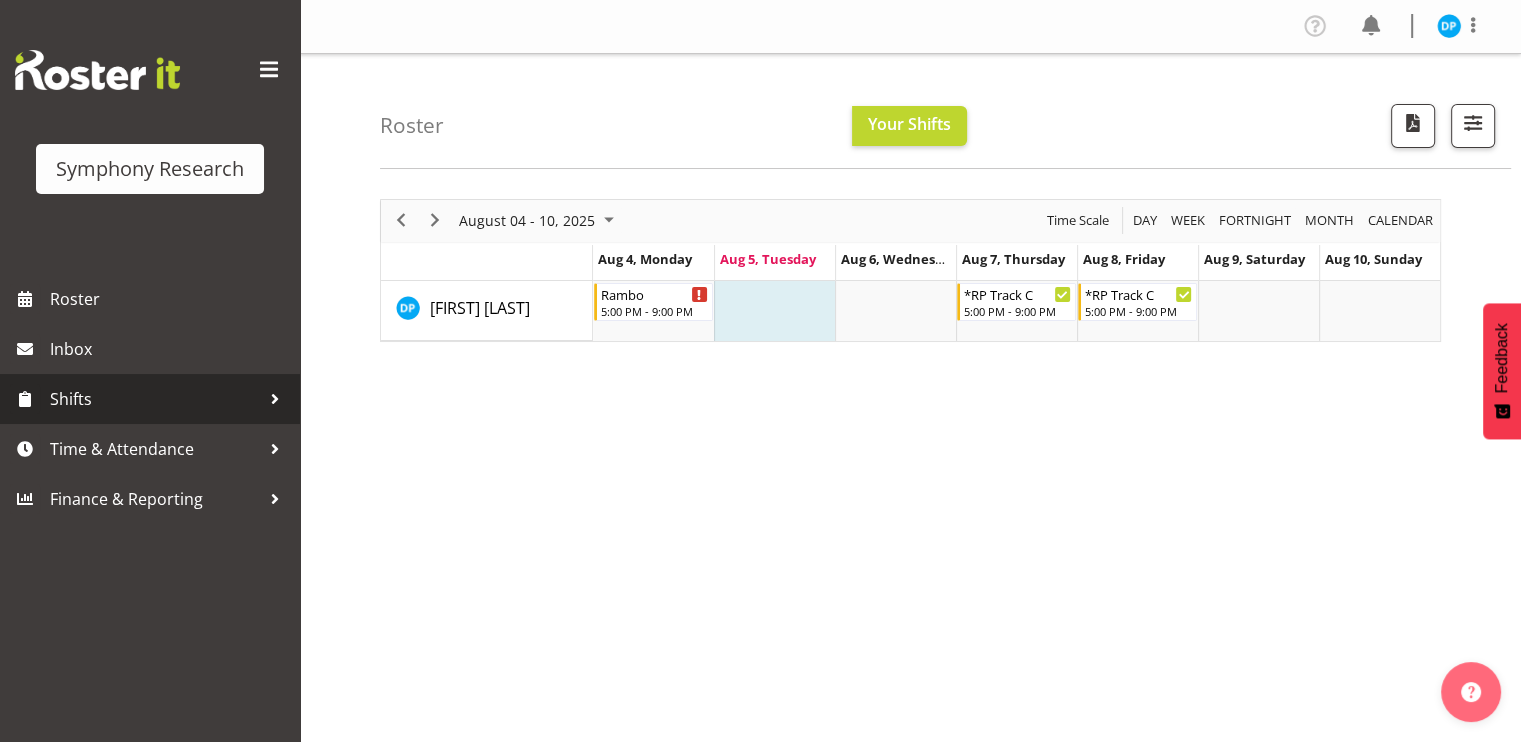 click on "Shifts" at bounding box center [155, 399] 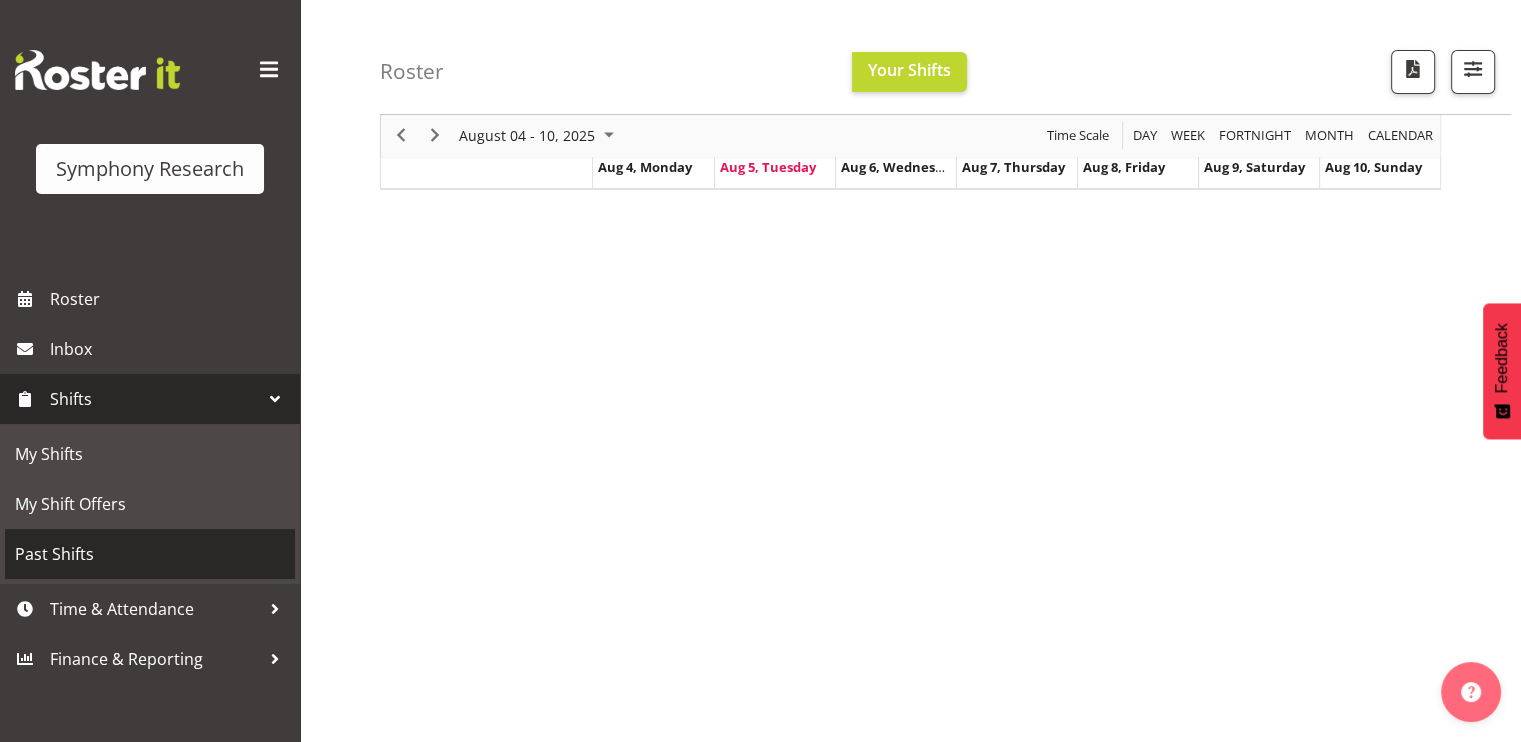 scroll, scrollTop: 242, scrollLeft: 0, axis: vertical 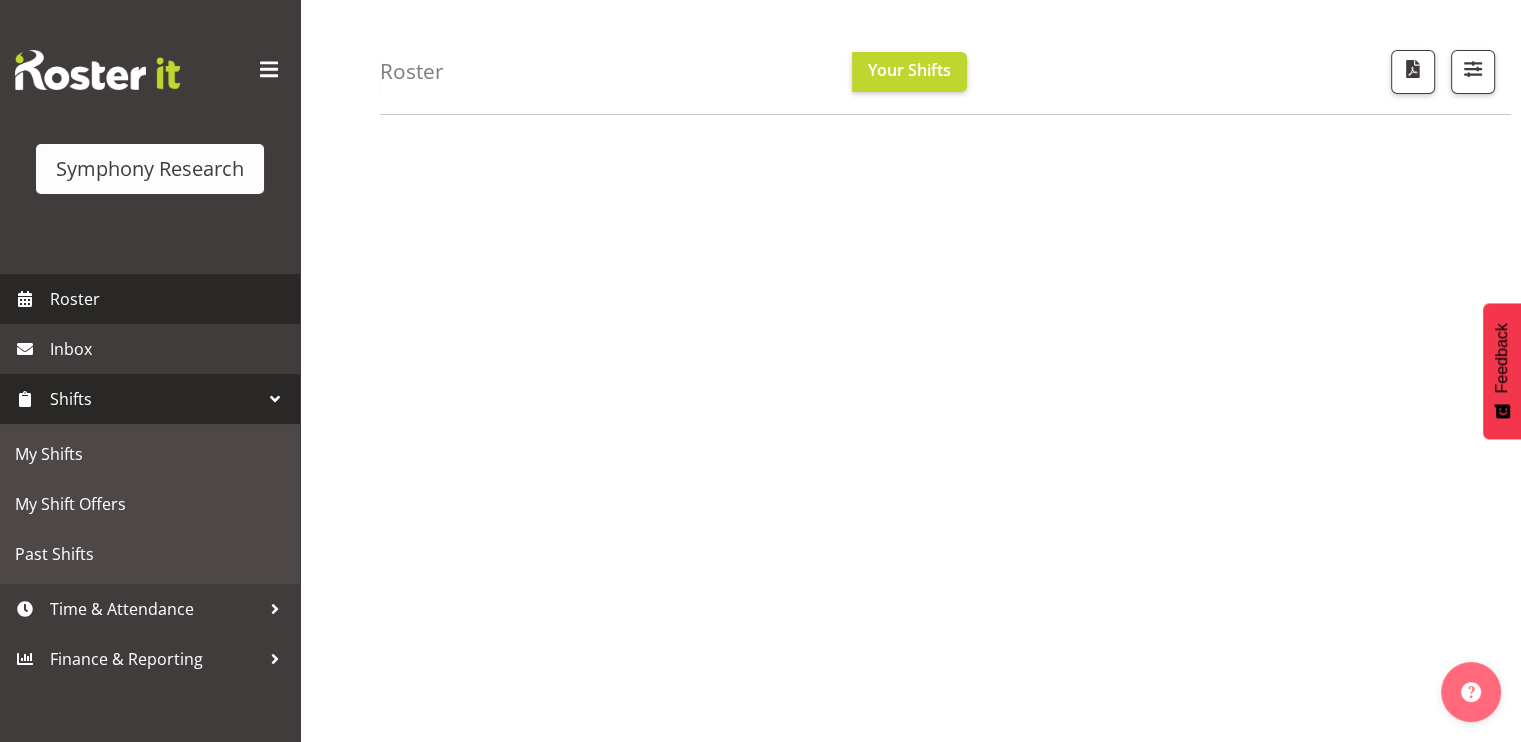 click on "Roster" at bounding box center [170, 299] 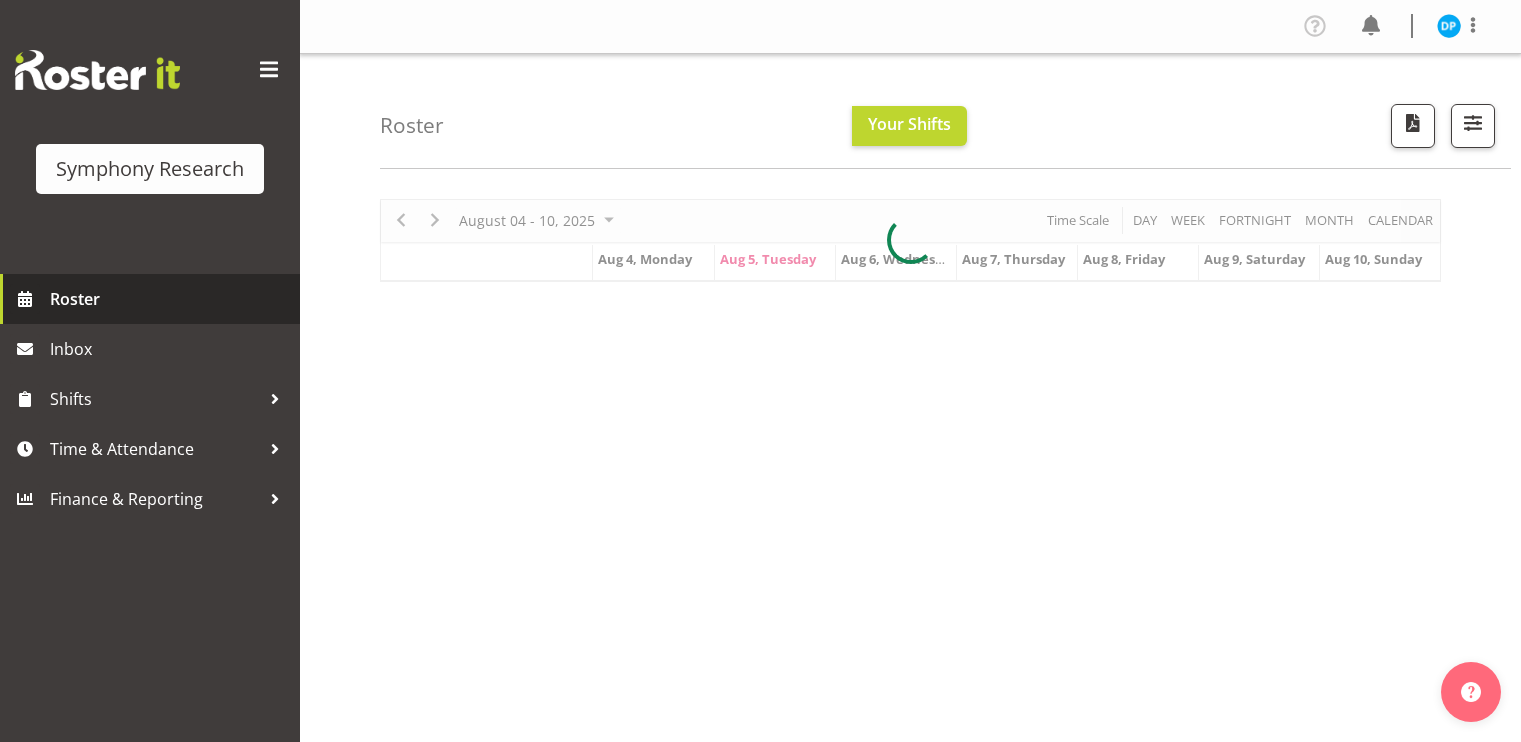 scroll, scrollTop: 0, scrollLeft: 0, axis: both 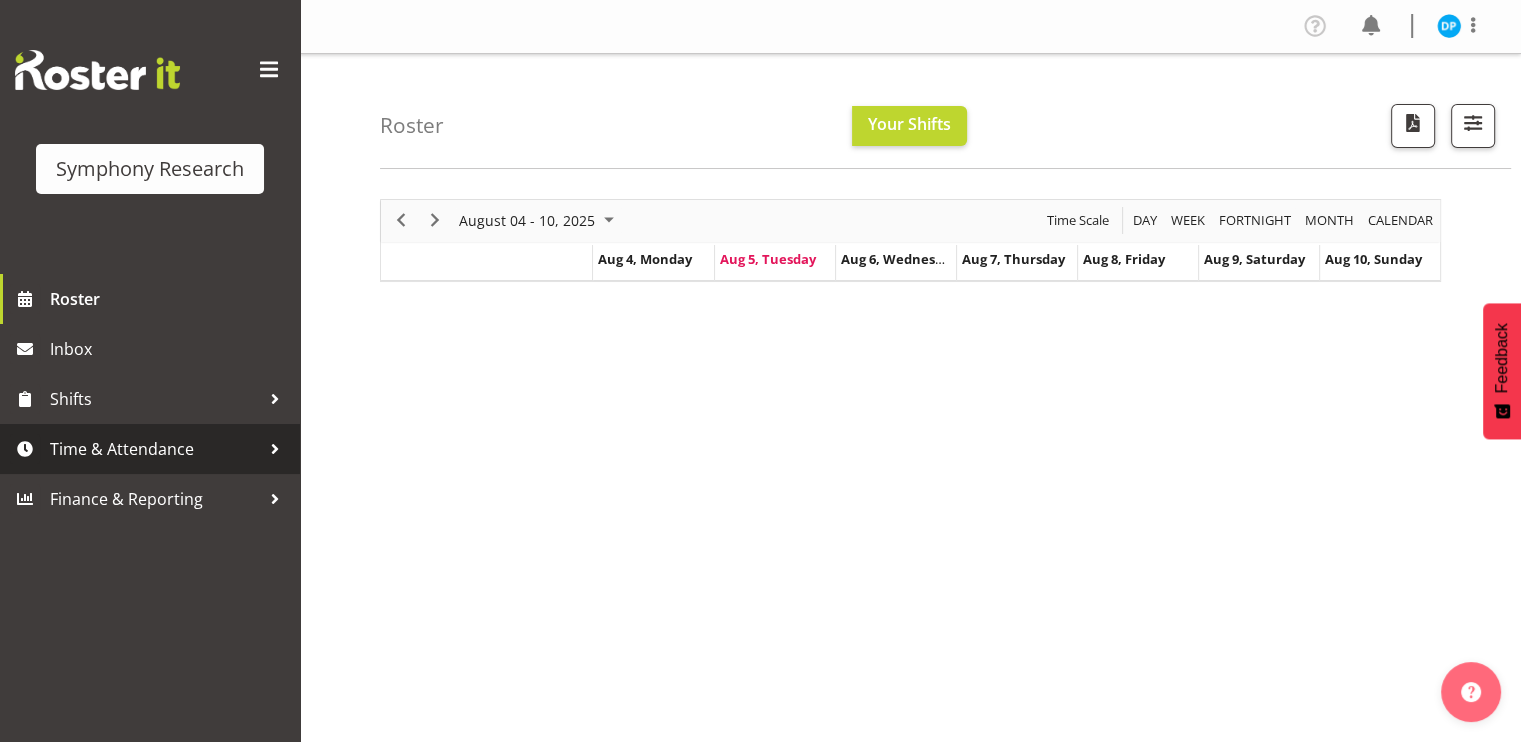 click on "Time & Attendance" at bounding box center (155, 449) 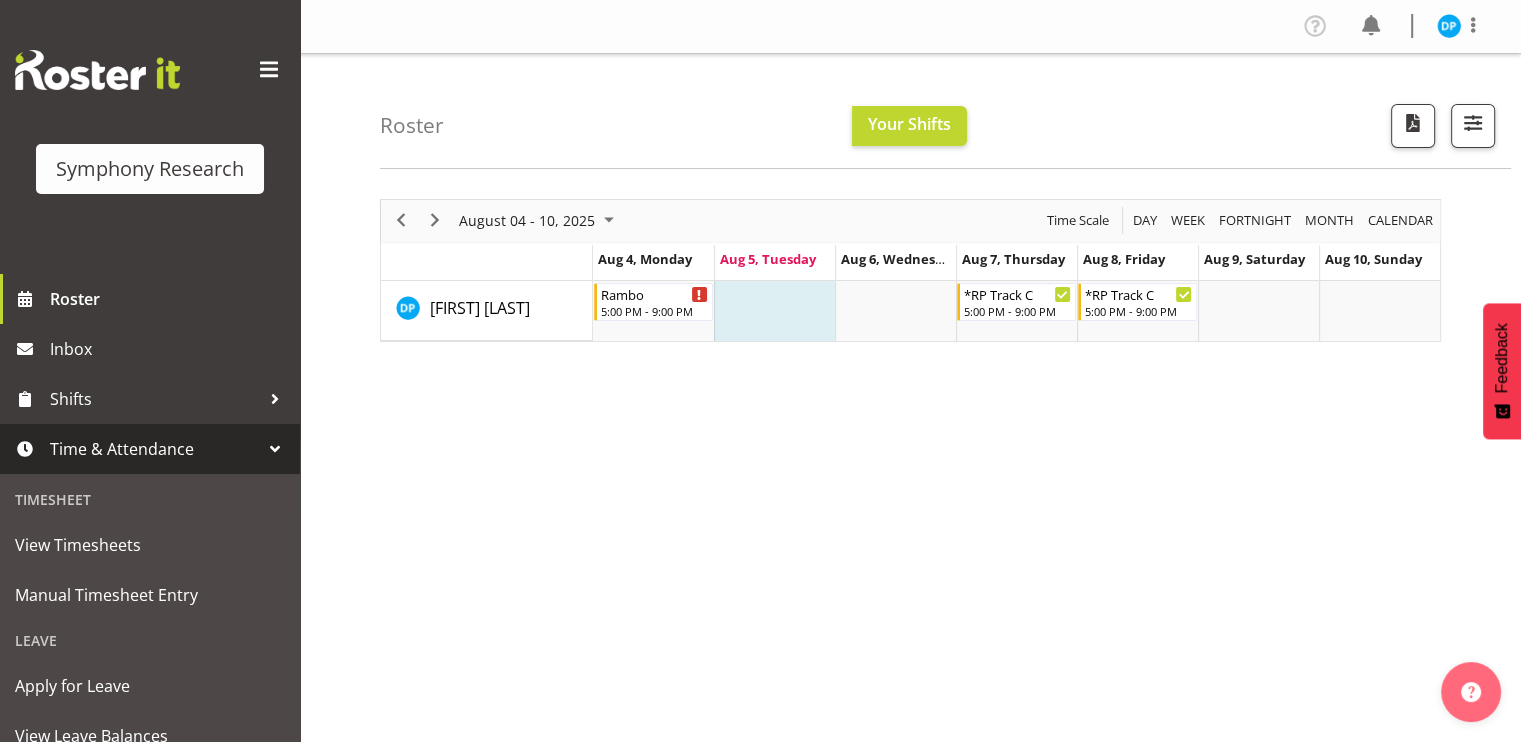 scroll, scrollTop: 315, scrollLeft: 0, axis: vertical 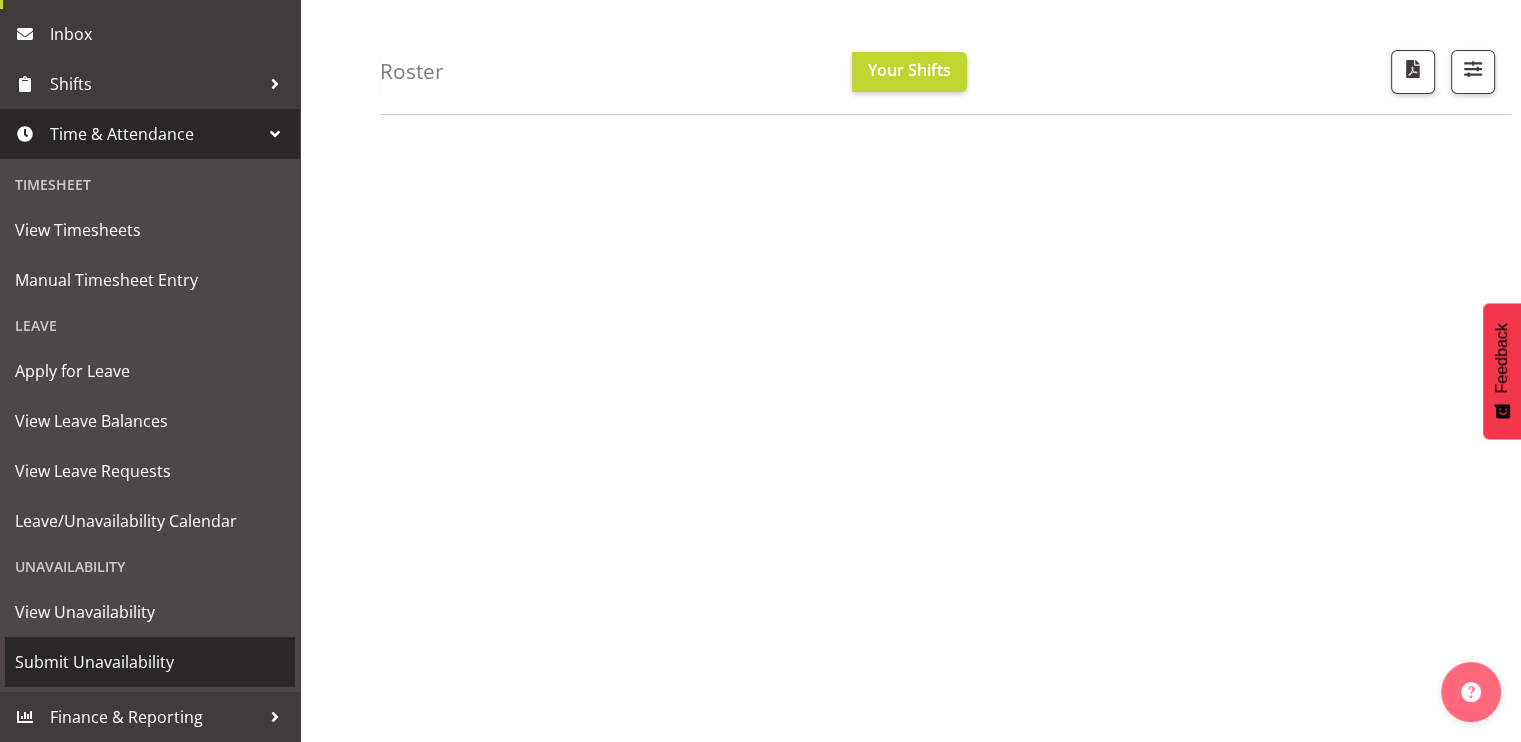 click on "Submit Unavailability" at bounding box center (150, 662) 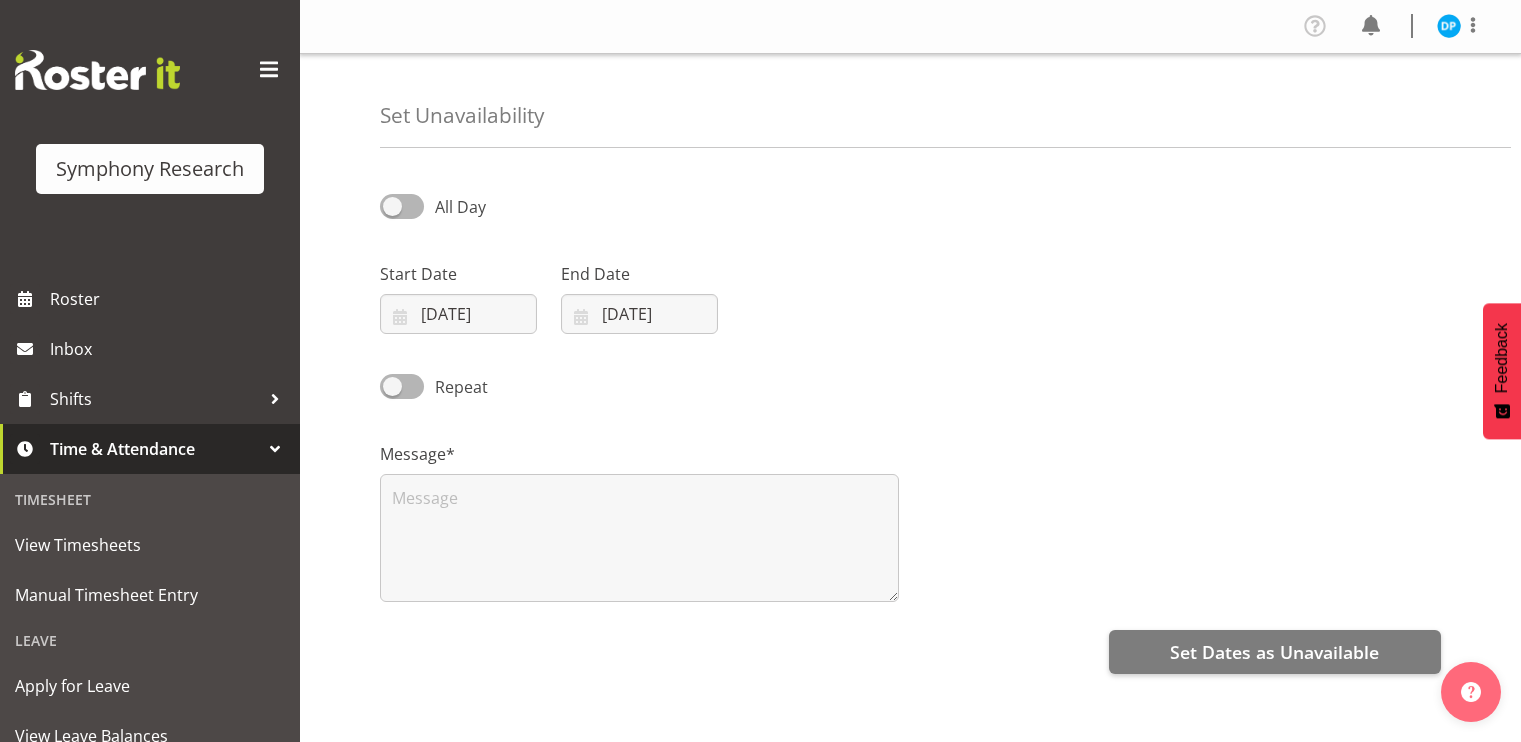scroll, scrollTop: 0, scrollLeft: 0, axis: both 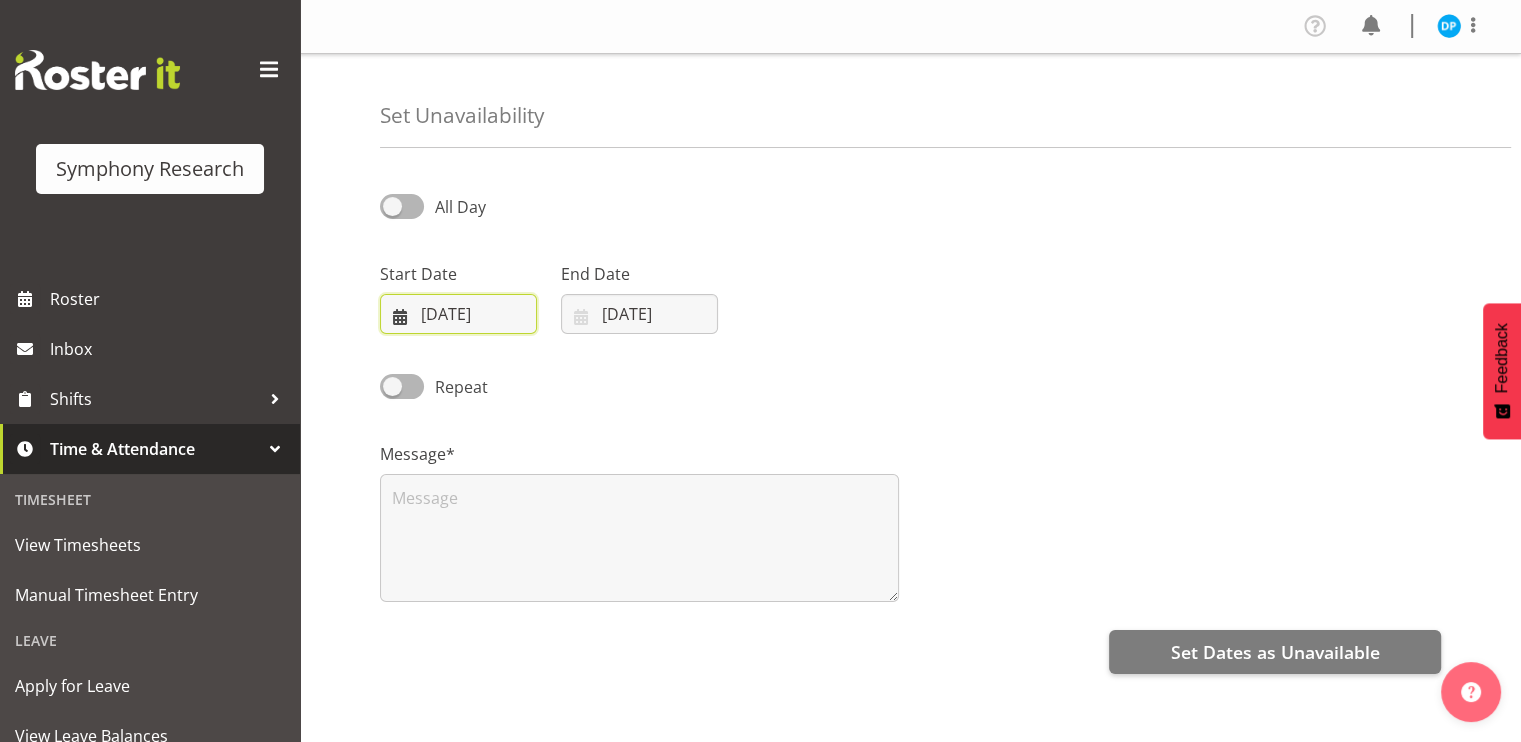 click on "05/08/2025" at bounding box center (458, 314) 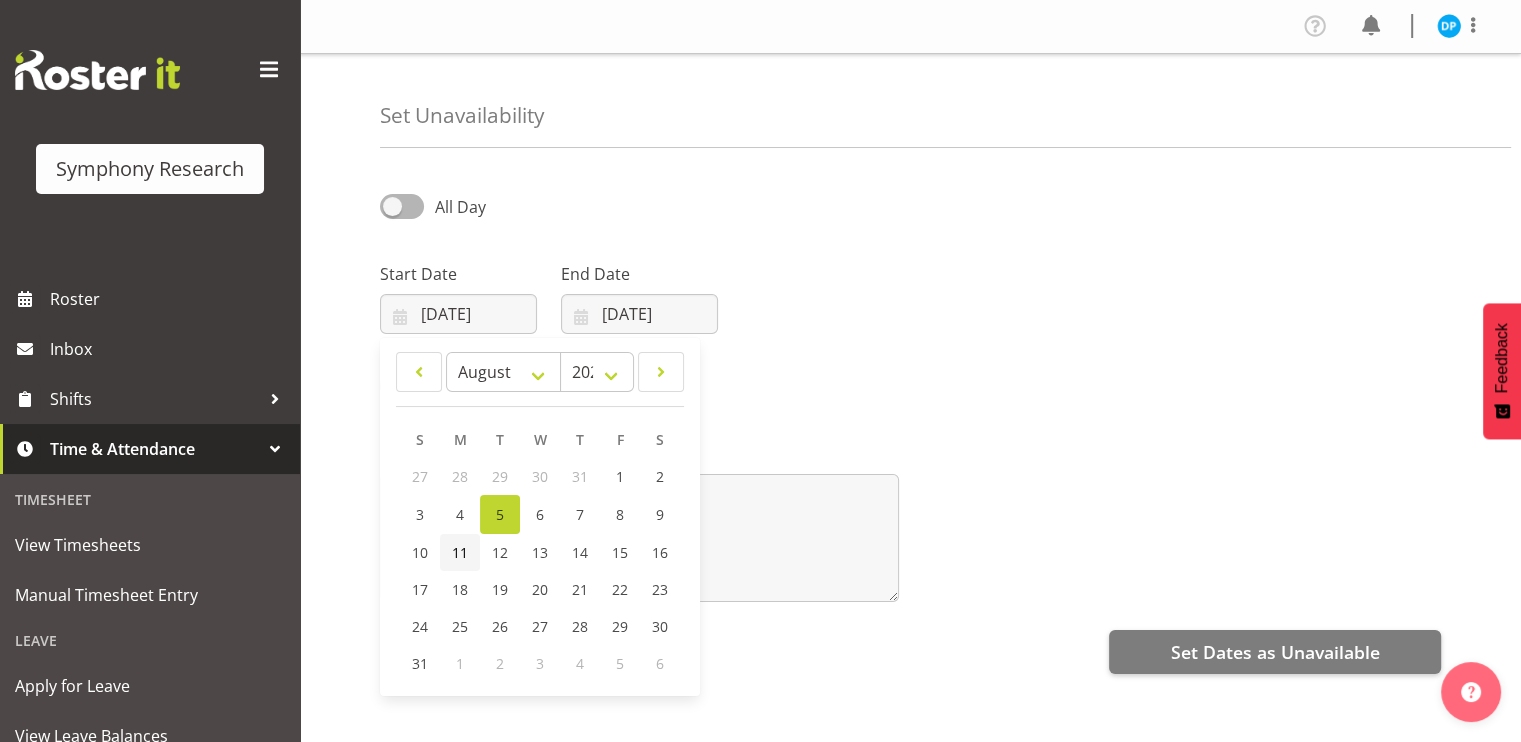 click on "11" at bounding box center [460, 552] 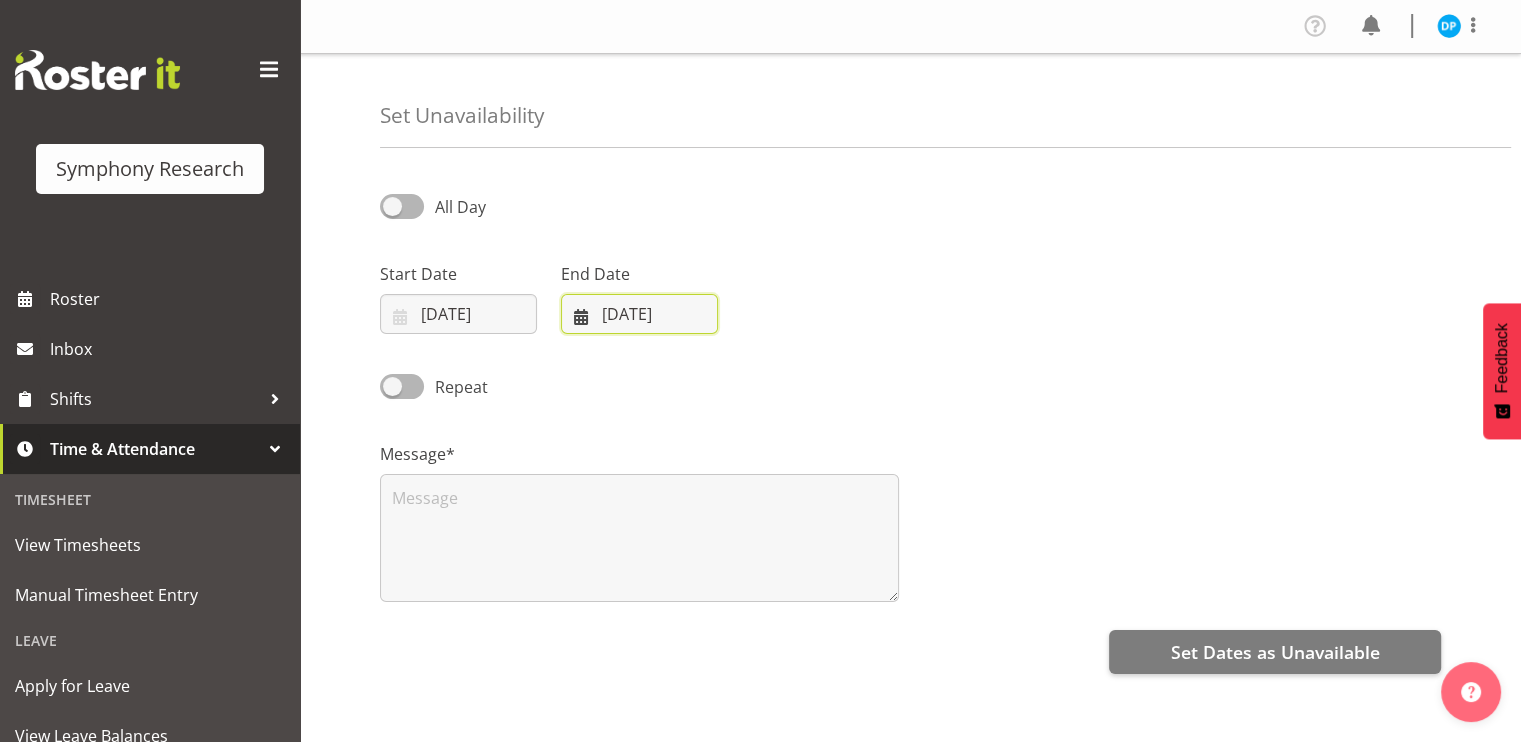 click on "05/08/2025" at bounding box center (639, 314) 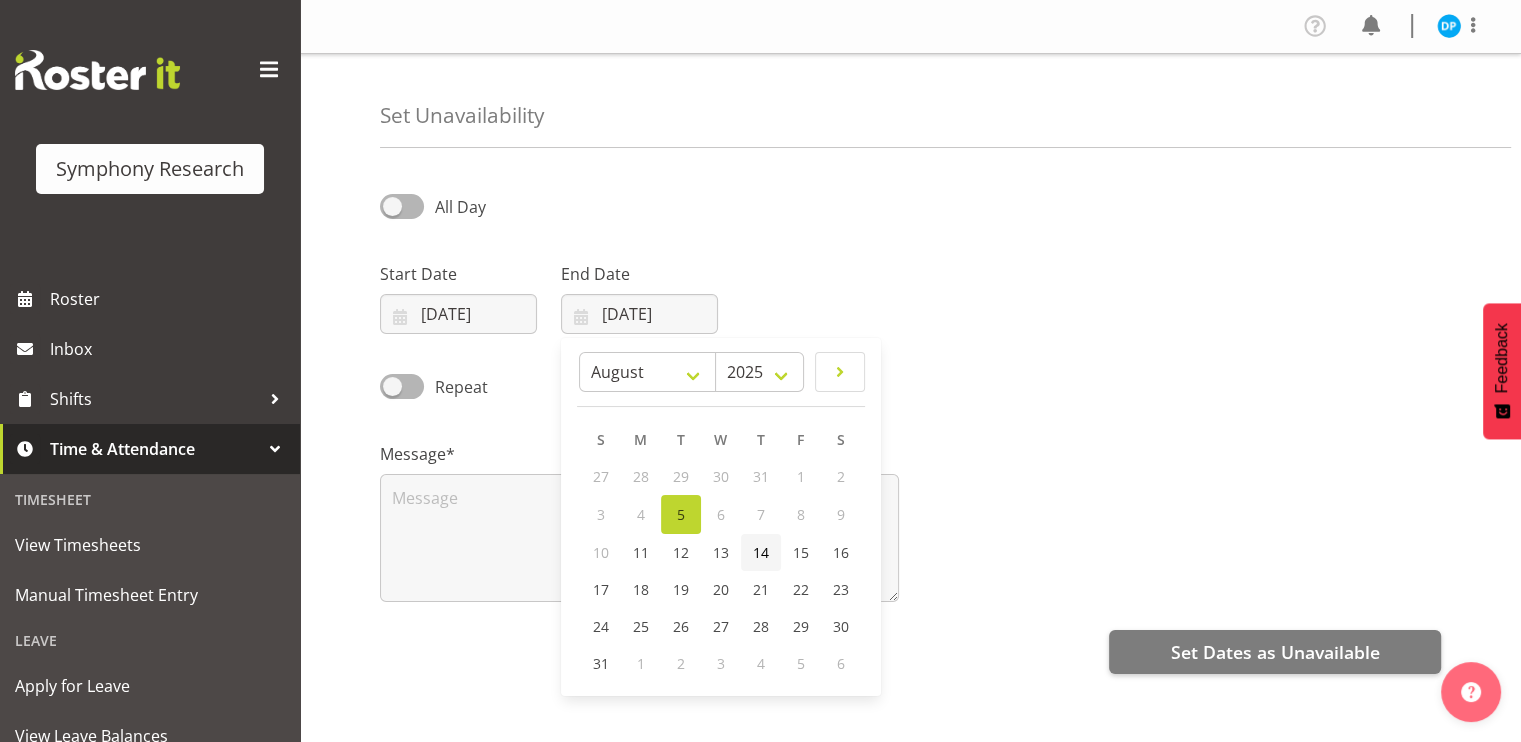 click on "14" at bounding box center [761, 552] 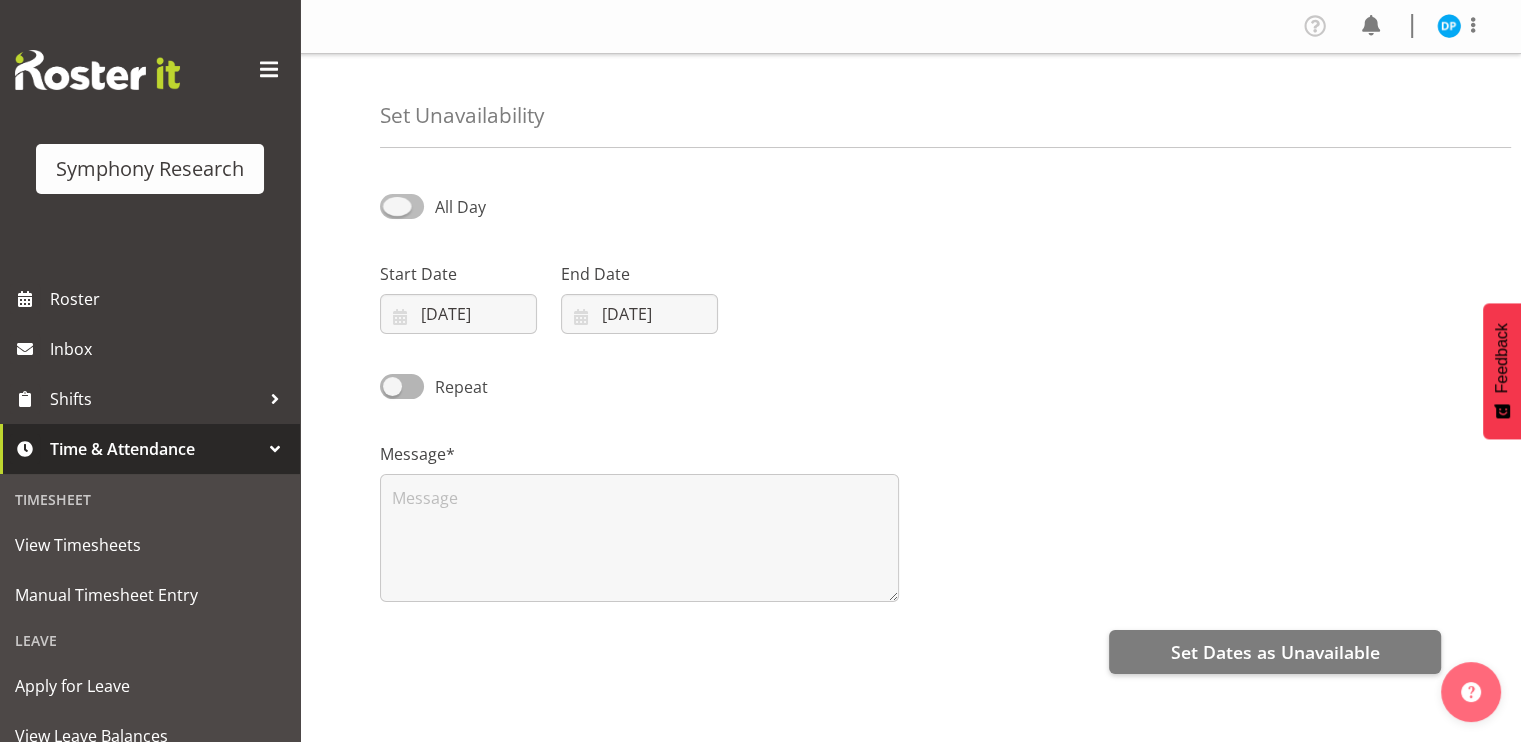 click at bounding box center [402, 206] 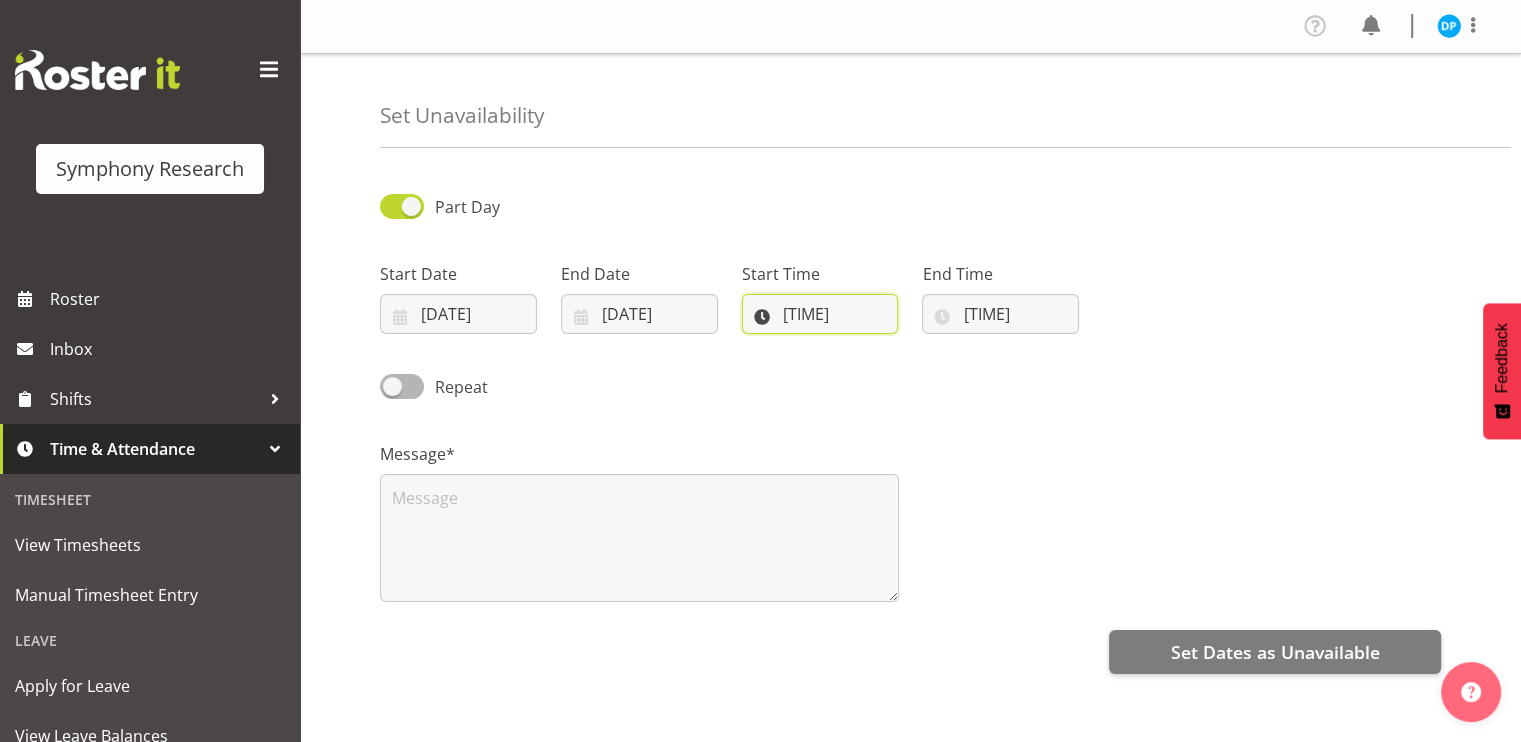 click on "07:51" at bounding box center [820, 314] 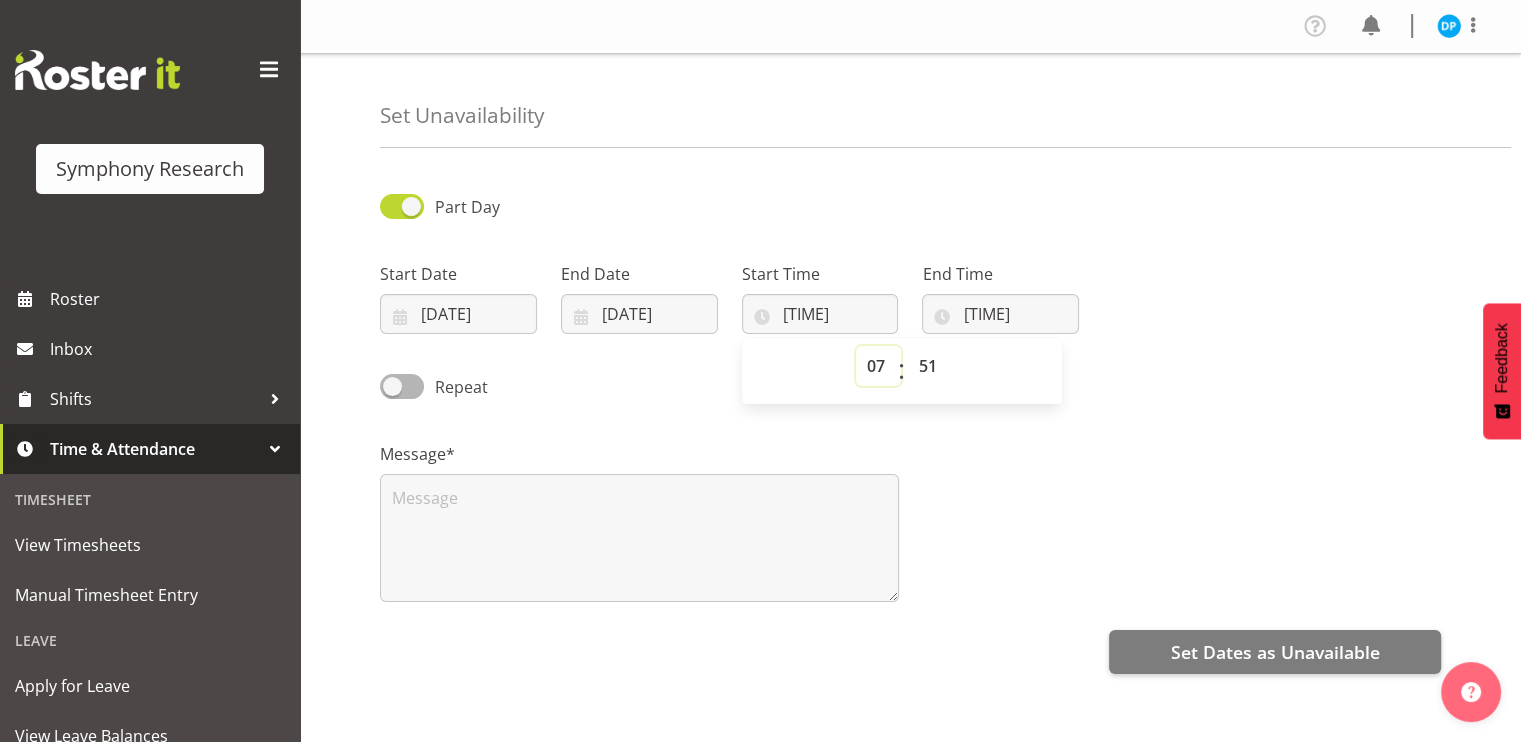 click on "00   01   02   03   04   05   06   07   08   09   10   11   12   13   14   15   16   17   18   19   20   21   22   23" at bounding box center (878, 366) 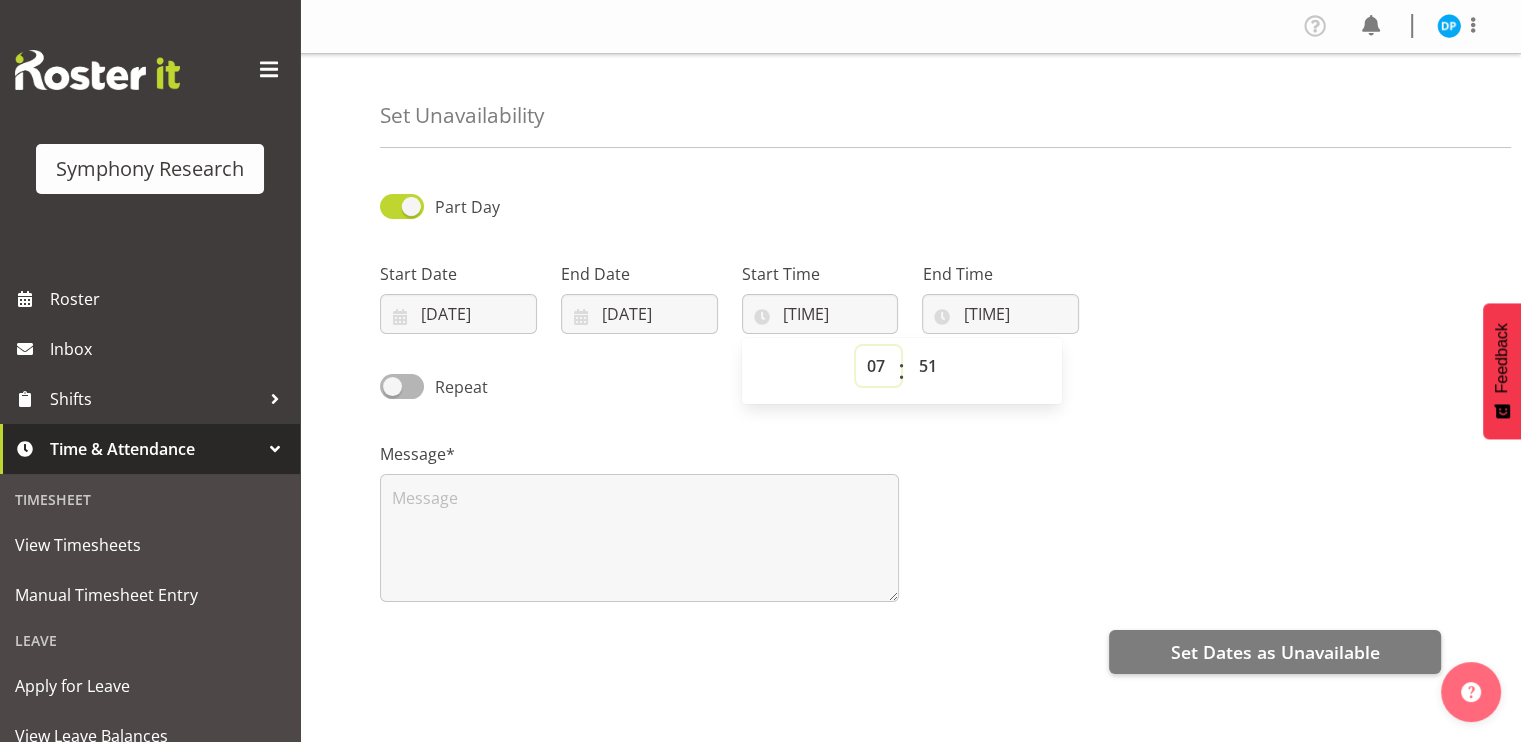 select on "9" 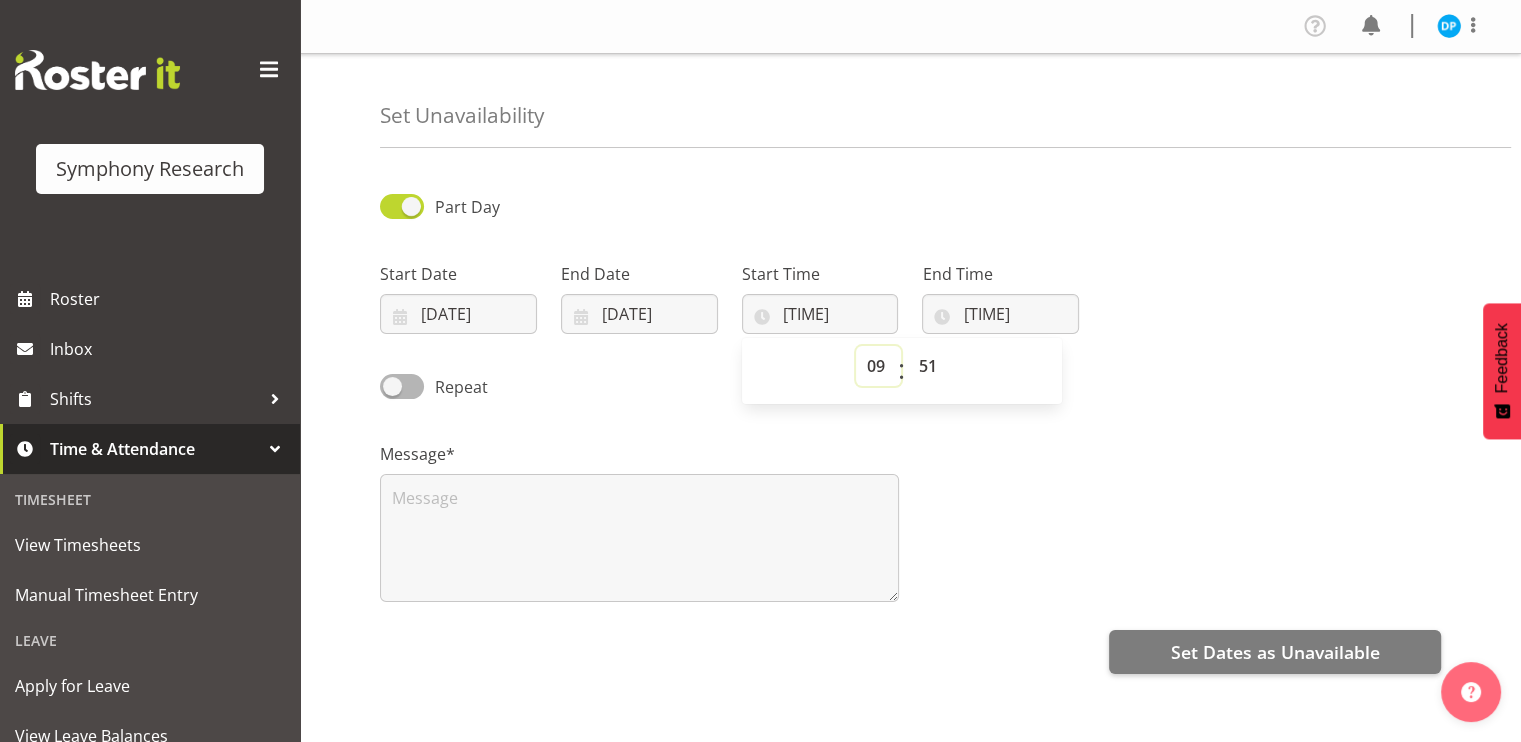 click on "00   01   02   03   04   05   06   07   08   09   10   11   12   13   14   15   16   17   18   19   20   21   22   23" at bounding box center (878, 366) 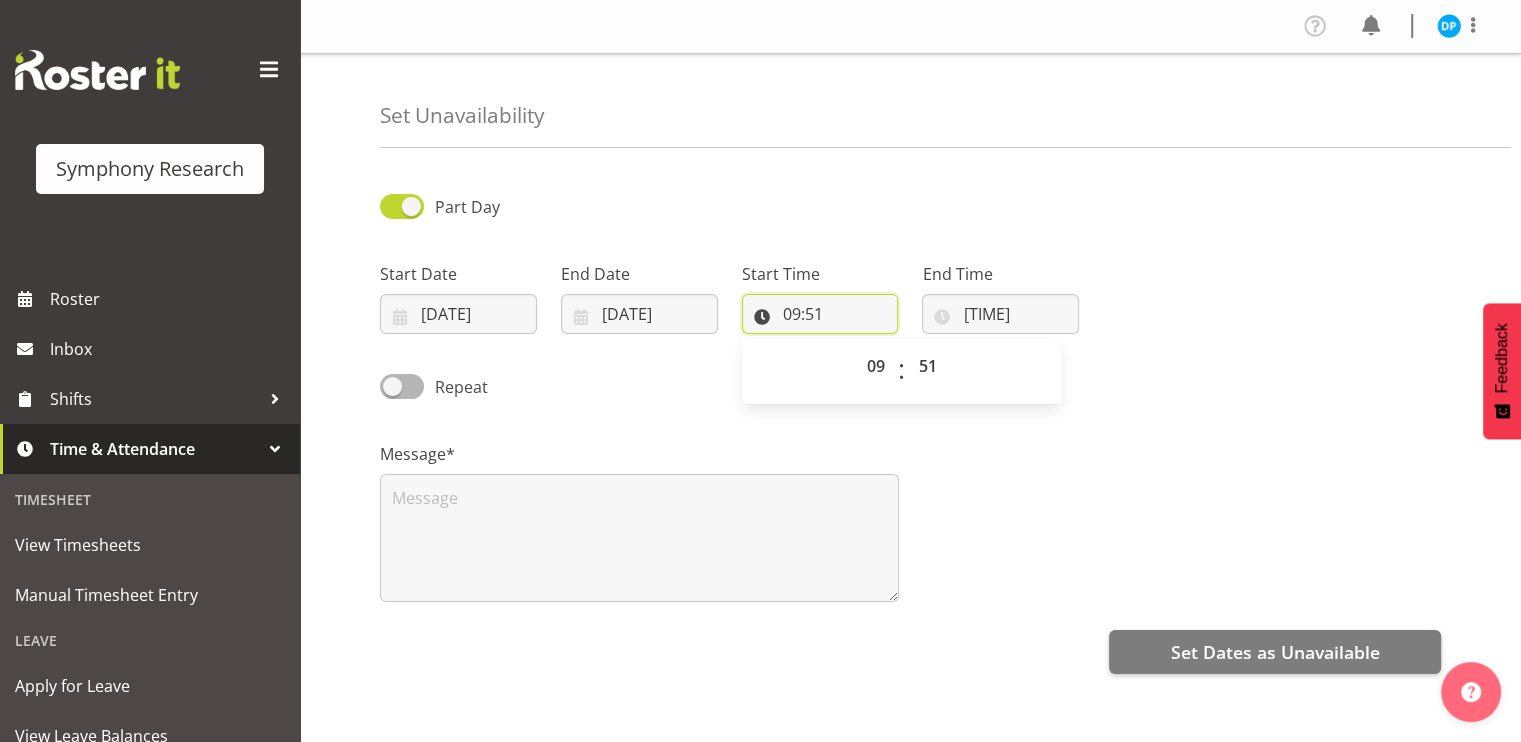 click on "09:51" at bounding box center (820, 314) 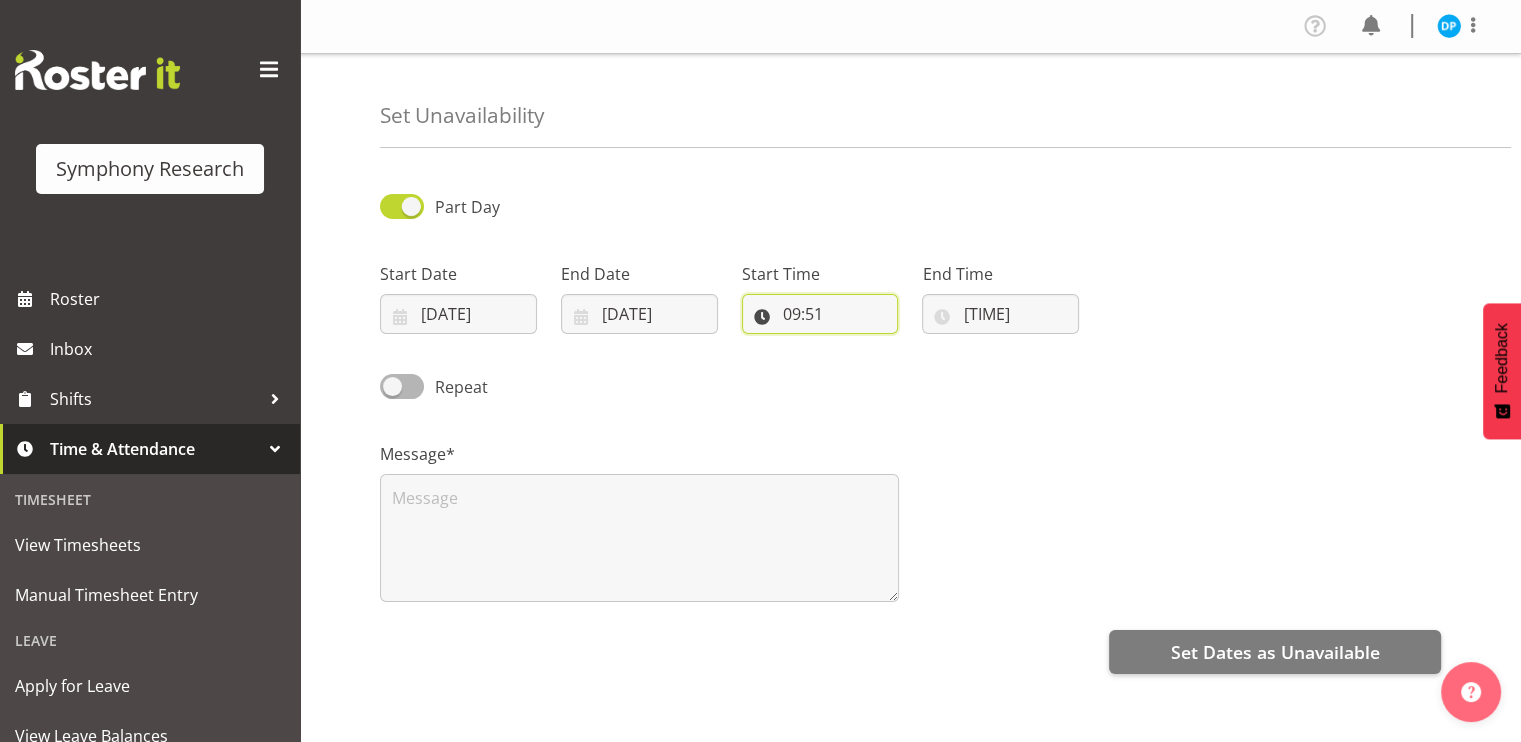 click on "09:51" at bounding box center [820, 314] 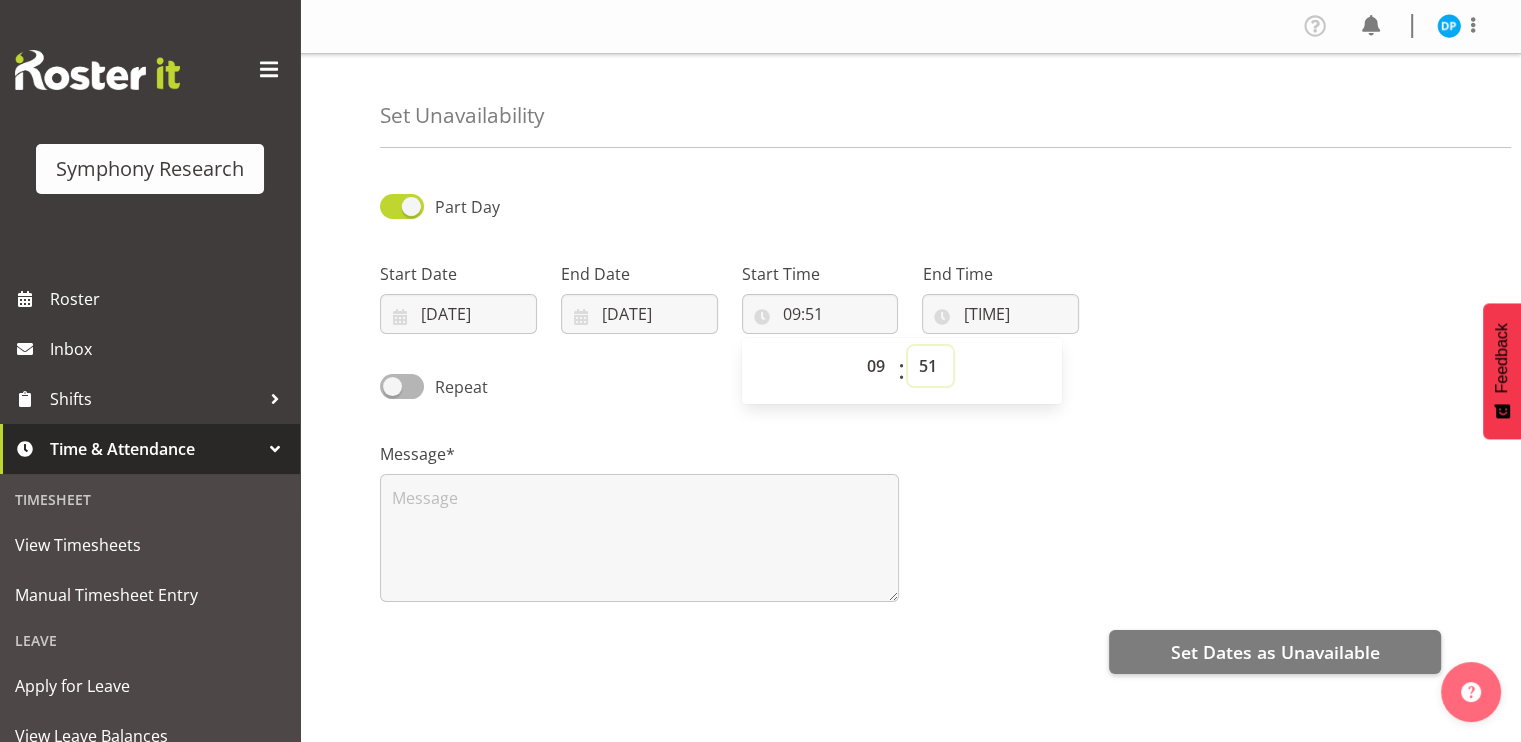 click on "00   01   02   03   04   05   06   07   08   09   10   11   12   13   14   15   16   17   18   19   20   21   22   23   24   25   26   27   28   29   30   31   32   33   34   35   36   37   38   39   40   41   42   43   44   45   46   47   48   49   50   51   52   53   54   55   56   57   58   59" at bounding box center [930, 366] 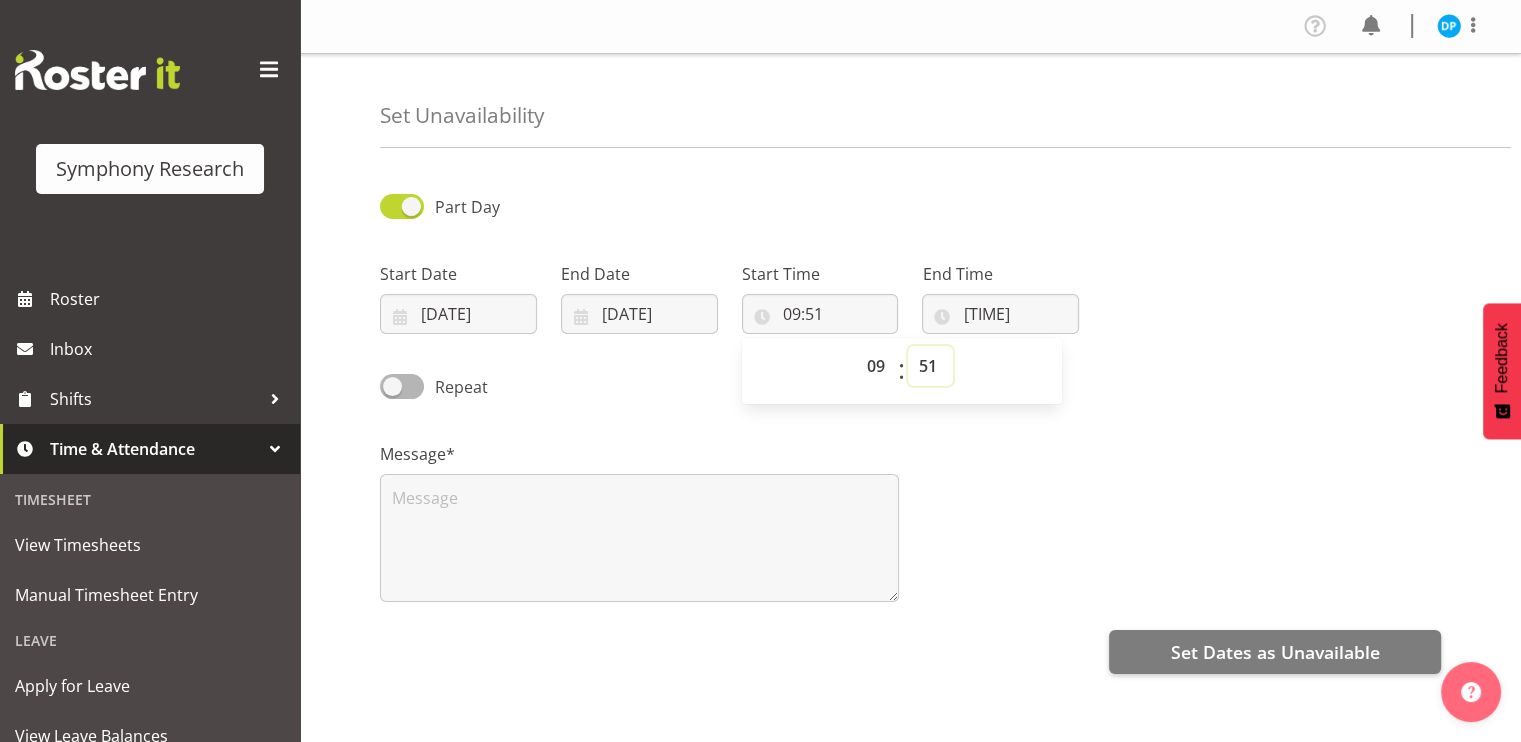 select on "0" 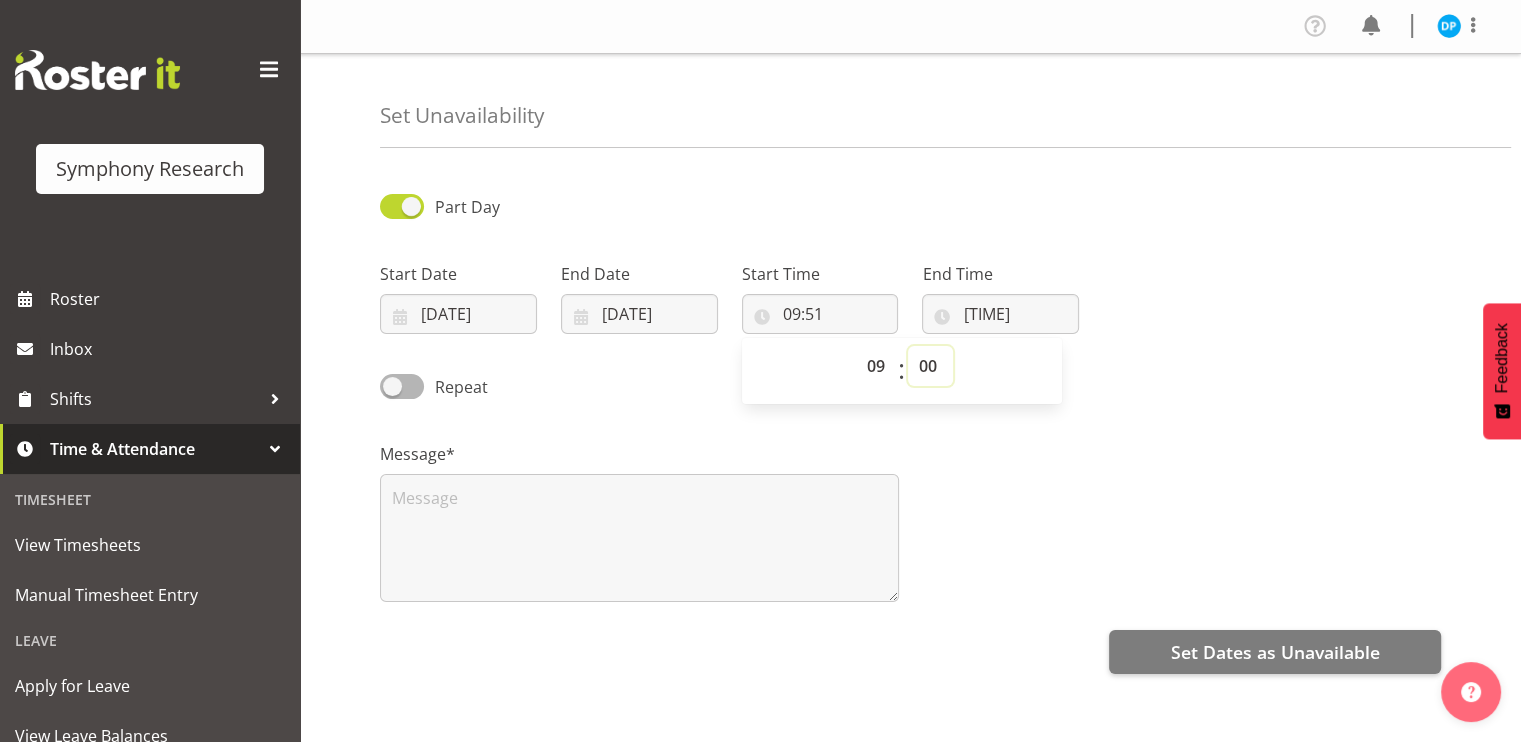 click on "00   01   02   03   04   05   06   07   08   09   10   11   12   13   14   15   16   17   18   19   20   21   22   23   24   25   26   27   28   29   30   31   32   33   34   35   36   37   38   39   40   41   42   43   44   45   46   47   48   49   50   51   52   53   54   55   56   57   58   59" at bounding box center [930, 366] 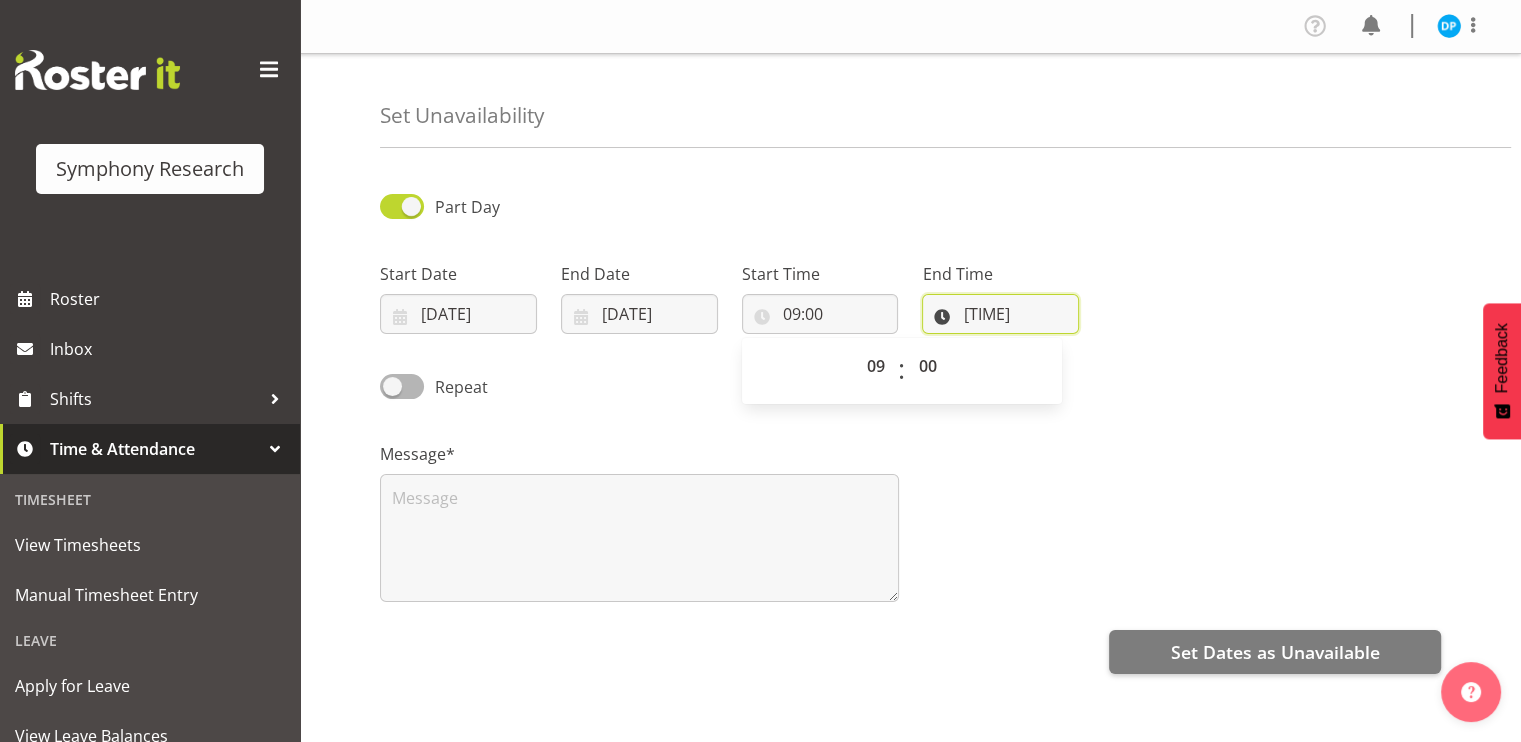 click on "07:51" at bounding box center [1000, 314] 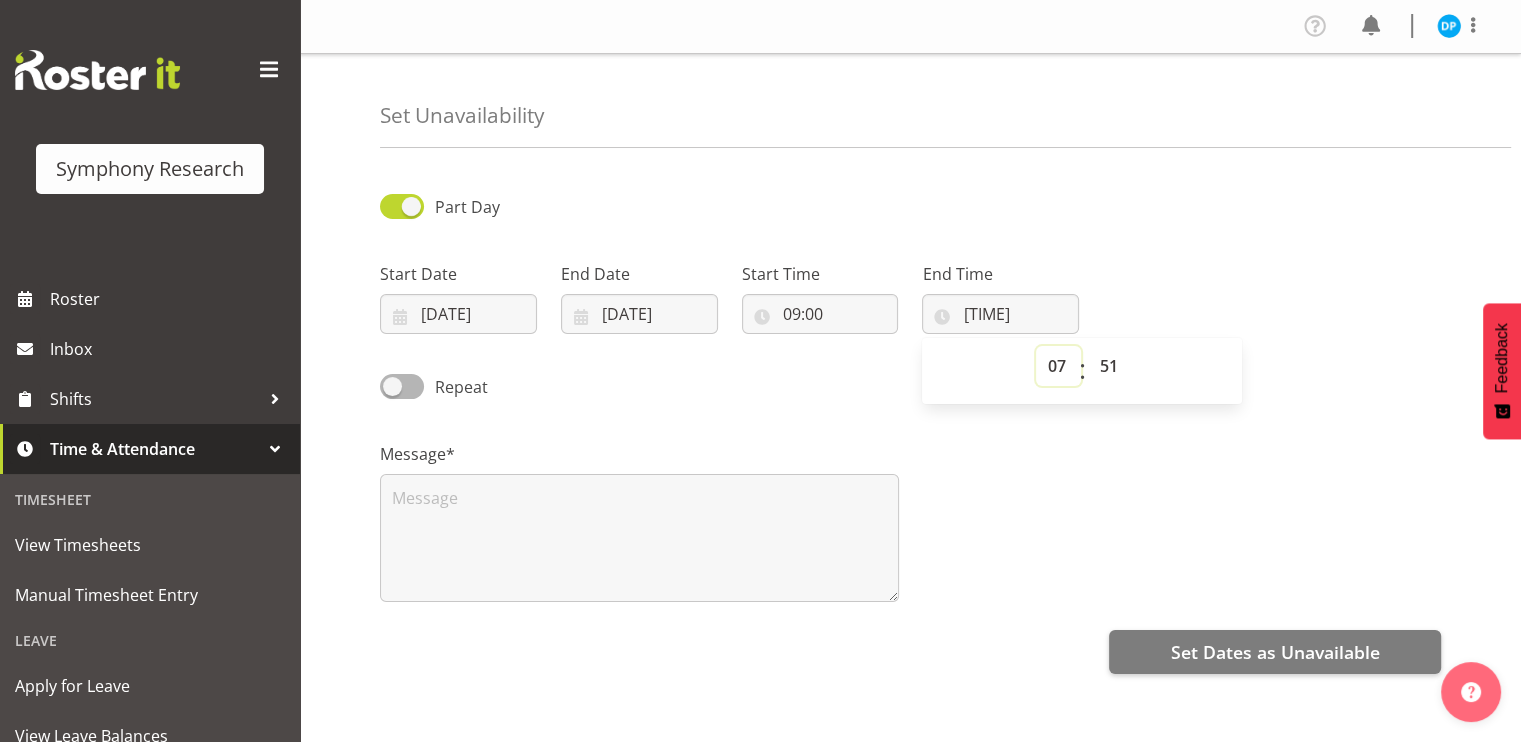 click on "00   01   02   03   04   05   06   07   08   09   10   11   12   13   14   15   16   17   18   19   20   21   22   23" at bounding box center (1058, 366) 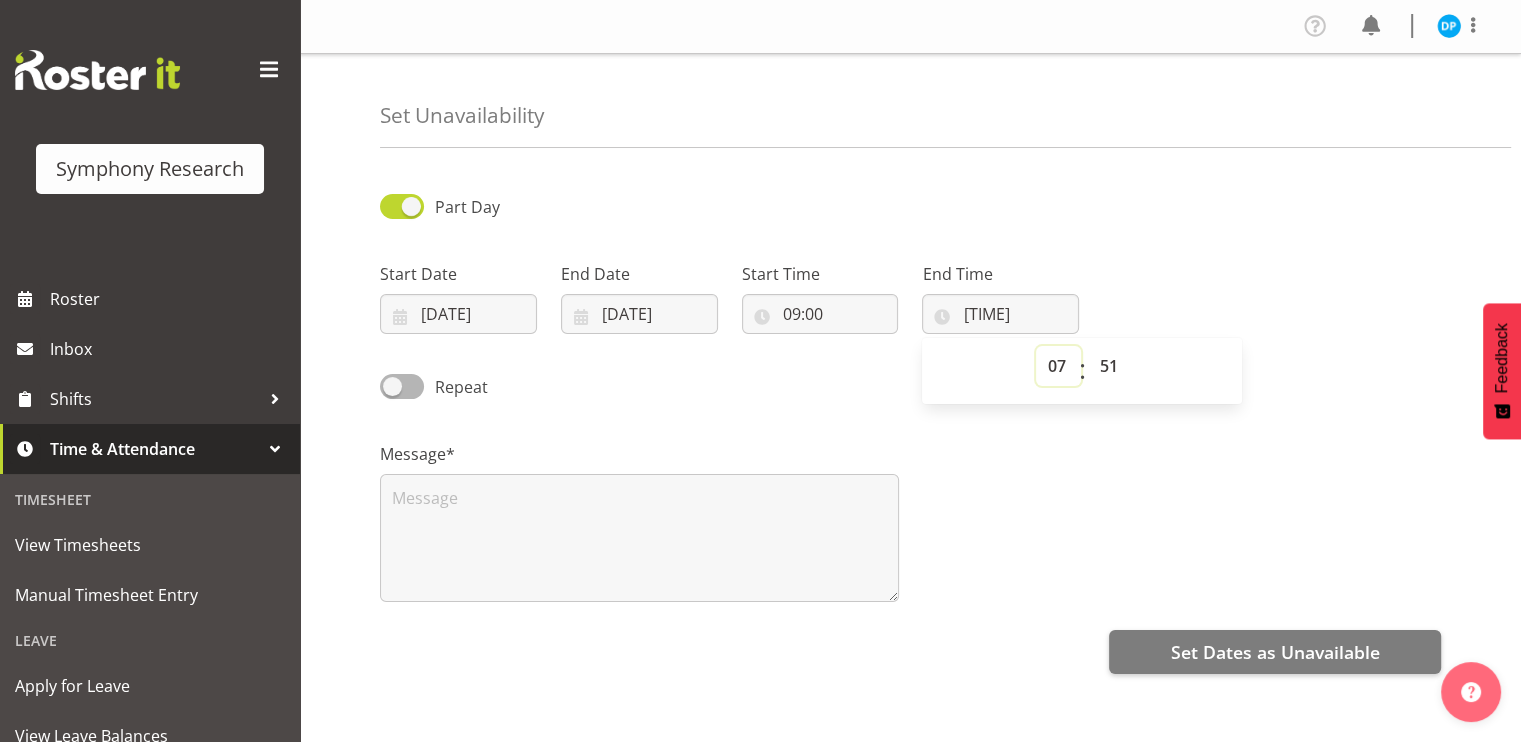 select on "14" 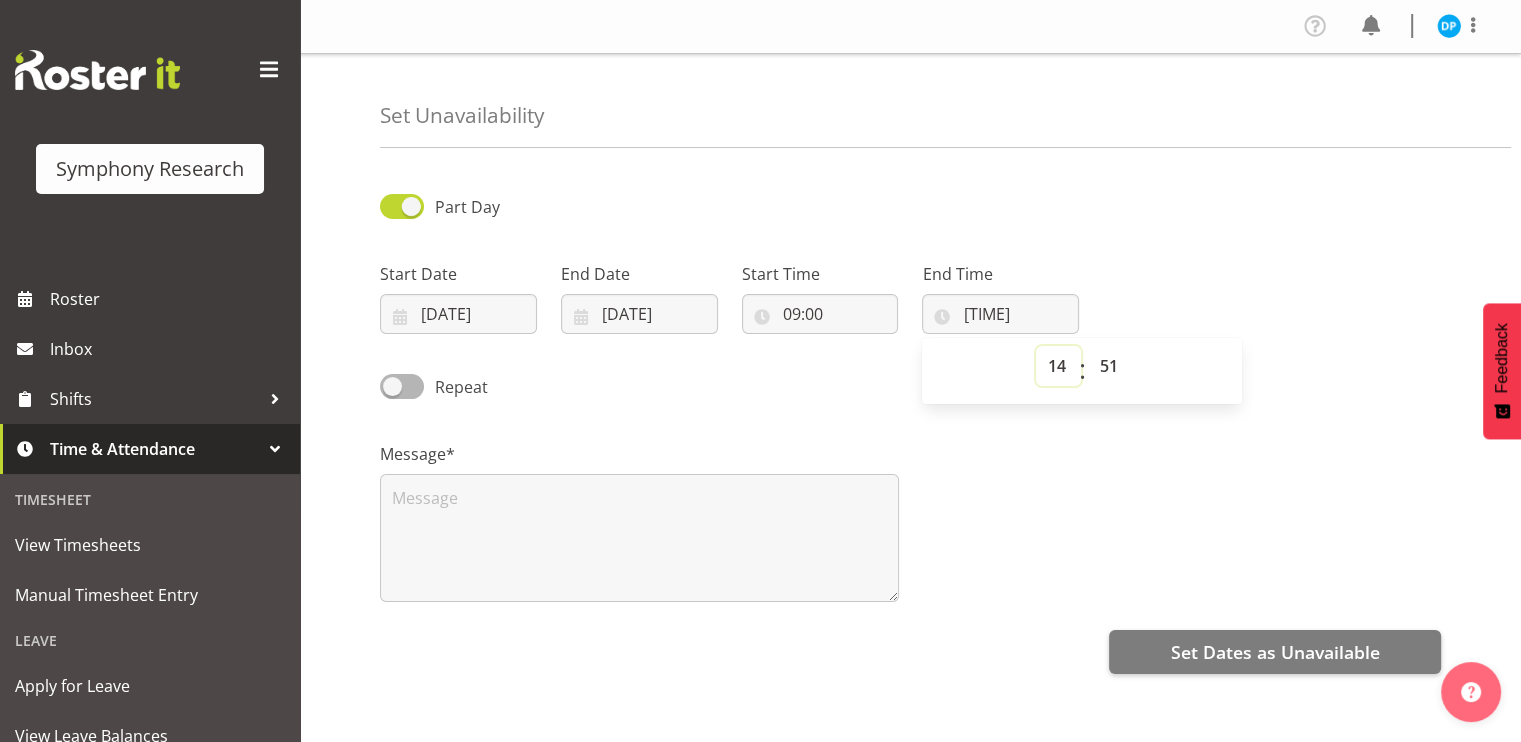 click on "00   01   02   03   04   05   06   07   08   09   10   11   12   13   14   15   16   17   18   19   20   21   22   23" at bounding box center [1058, 366] 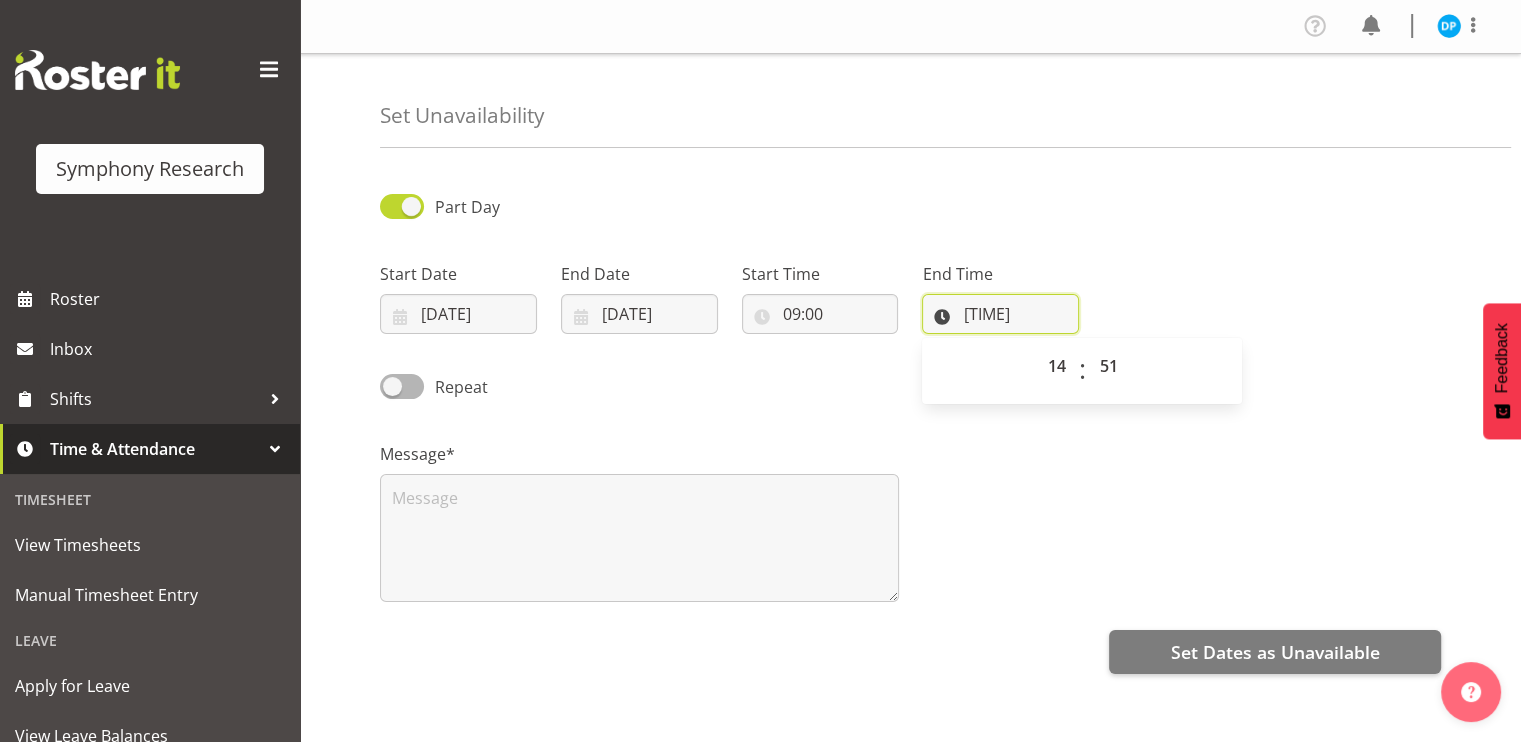 click on "14:51" at bounding box center [1000, 314] 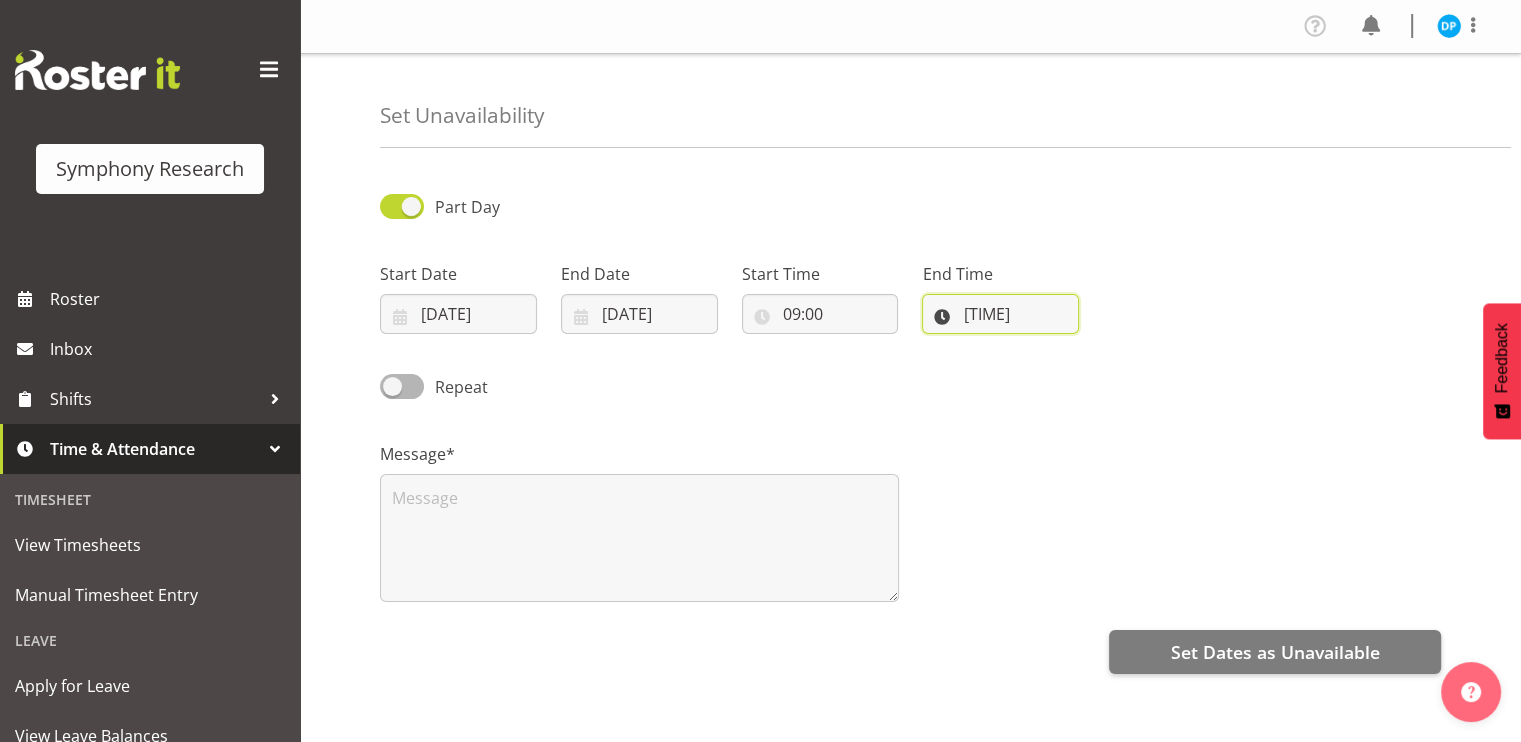 click on "14:51" at bounding box center [1000, 314] 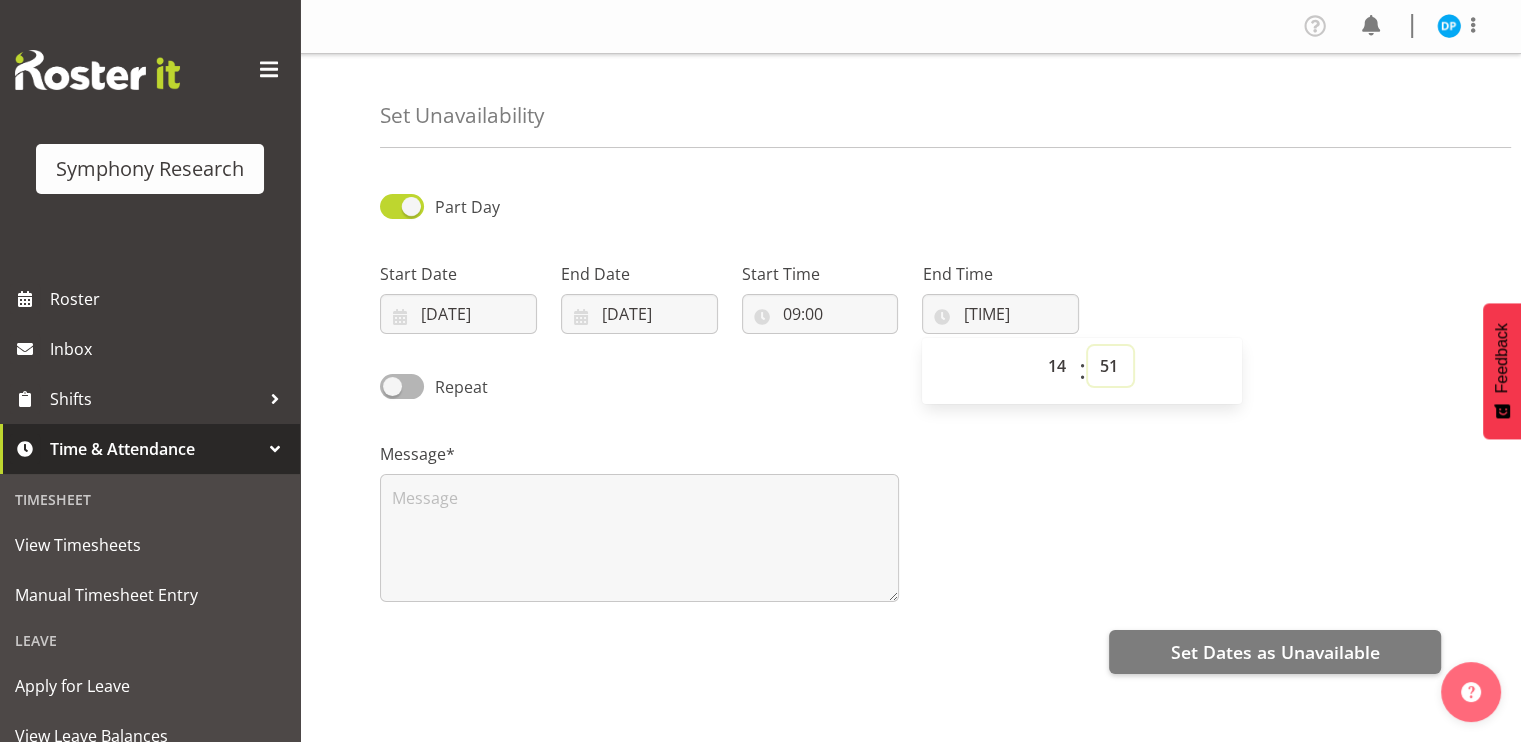 click on "00   01   02   03   04   05   06   07   08   09   10   11   12   13   14   15   16   17   18   19   20   21   22   23   24   25   26   27   28   29   30   31   32   33   34   35   36   37   38   39   40   41   42   43   44   45   46   47   48   49   50   51   52   53   54   55   56   57   58   59" at bounding box center [1110, 366] 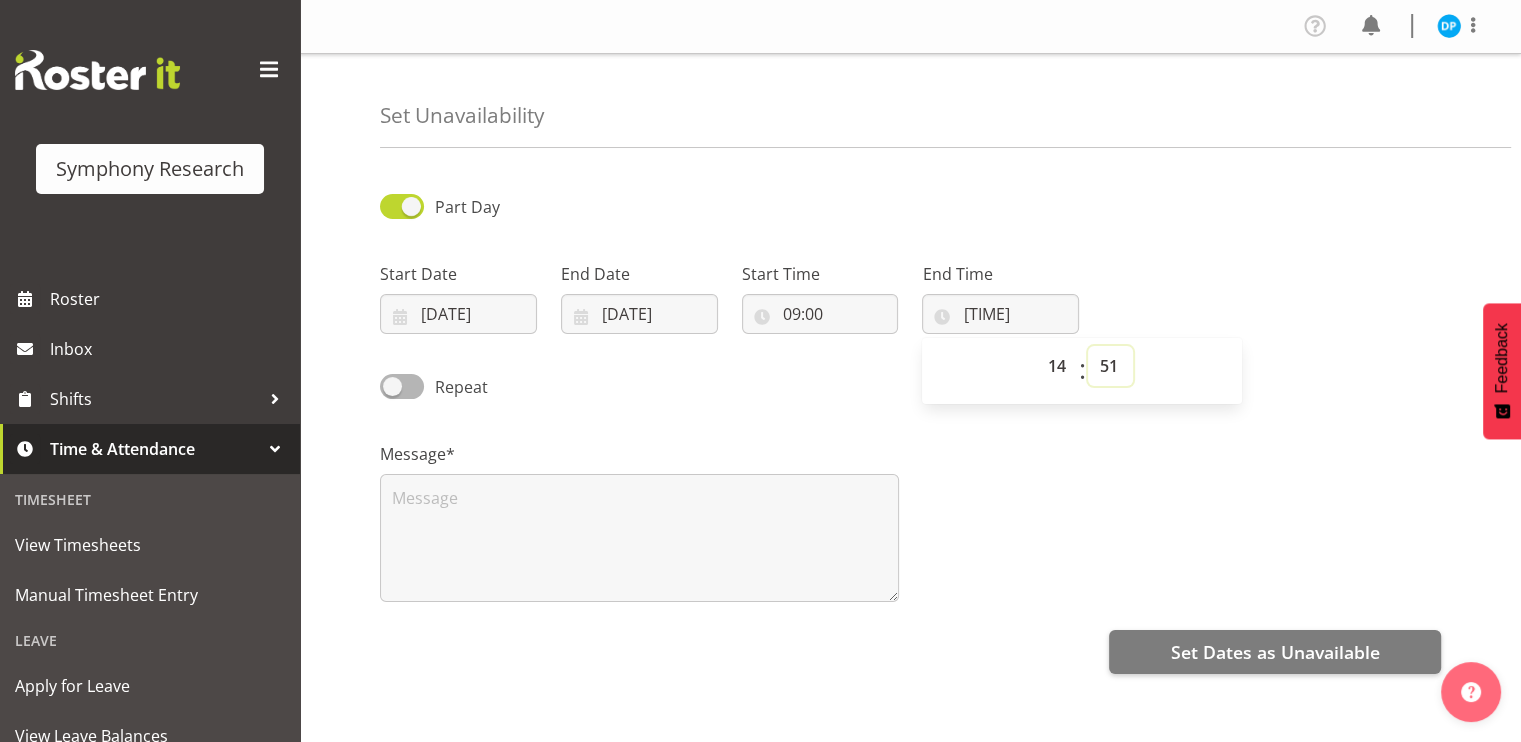 select on "0" 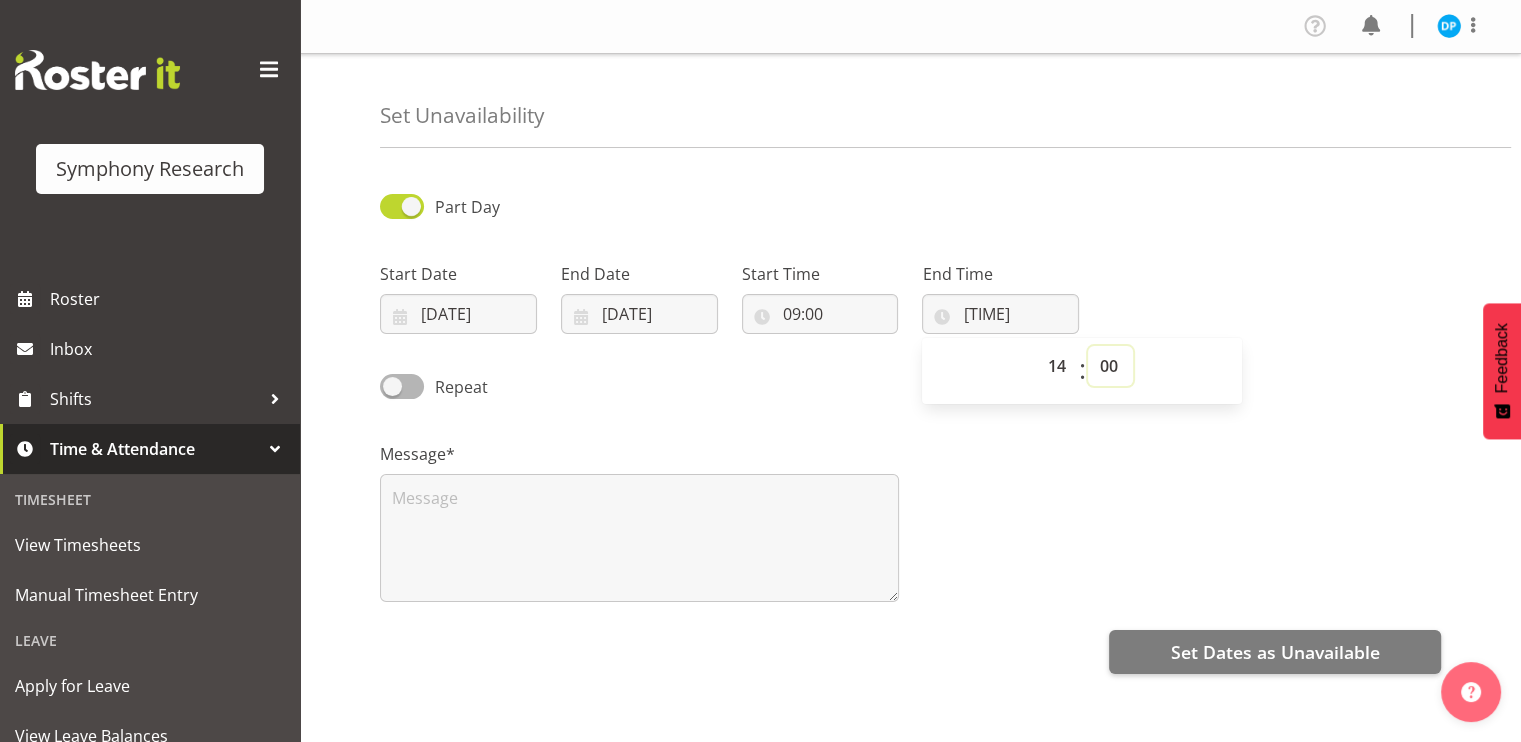 click on "00   01   02   03   04   05   06   07   08   09   10   11   12   13   14   15   16   17   18   19   20   21   22   23   24   25   26   27   28   29   30   31   32   33   34   35   36   37   38   39   40   41   42   43   44   45   46   47   48   49   50   51   52   53   54   55   56   57   58   59" at bounding box center [1110, 366] 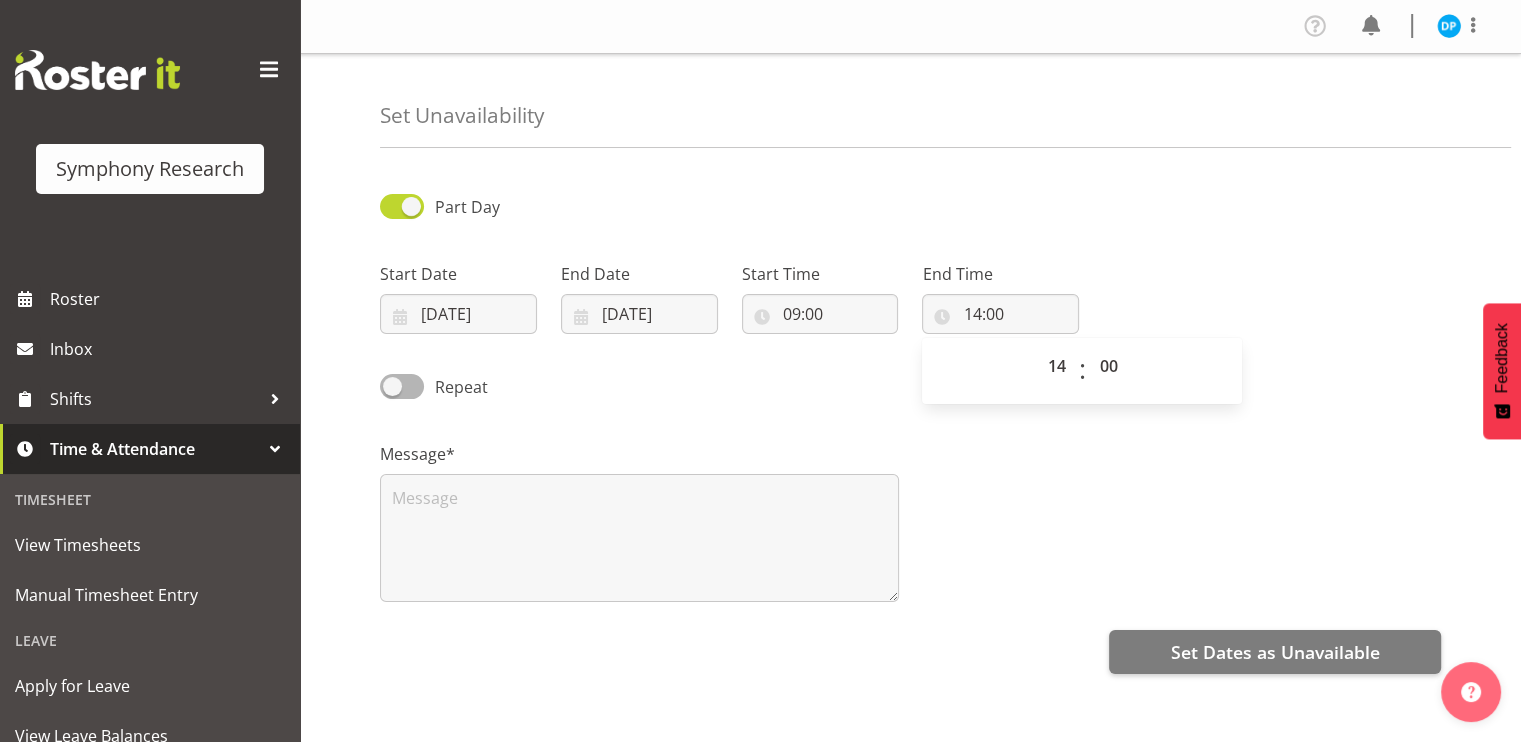 click on "Repeat" at bounding box center [503, 388] 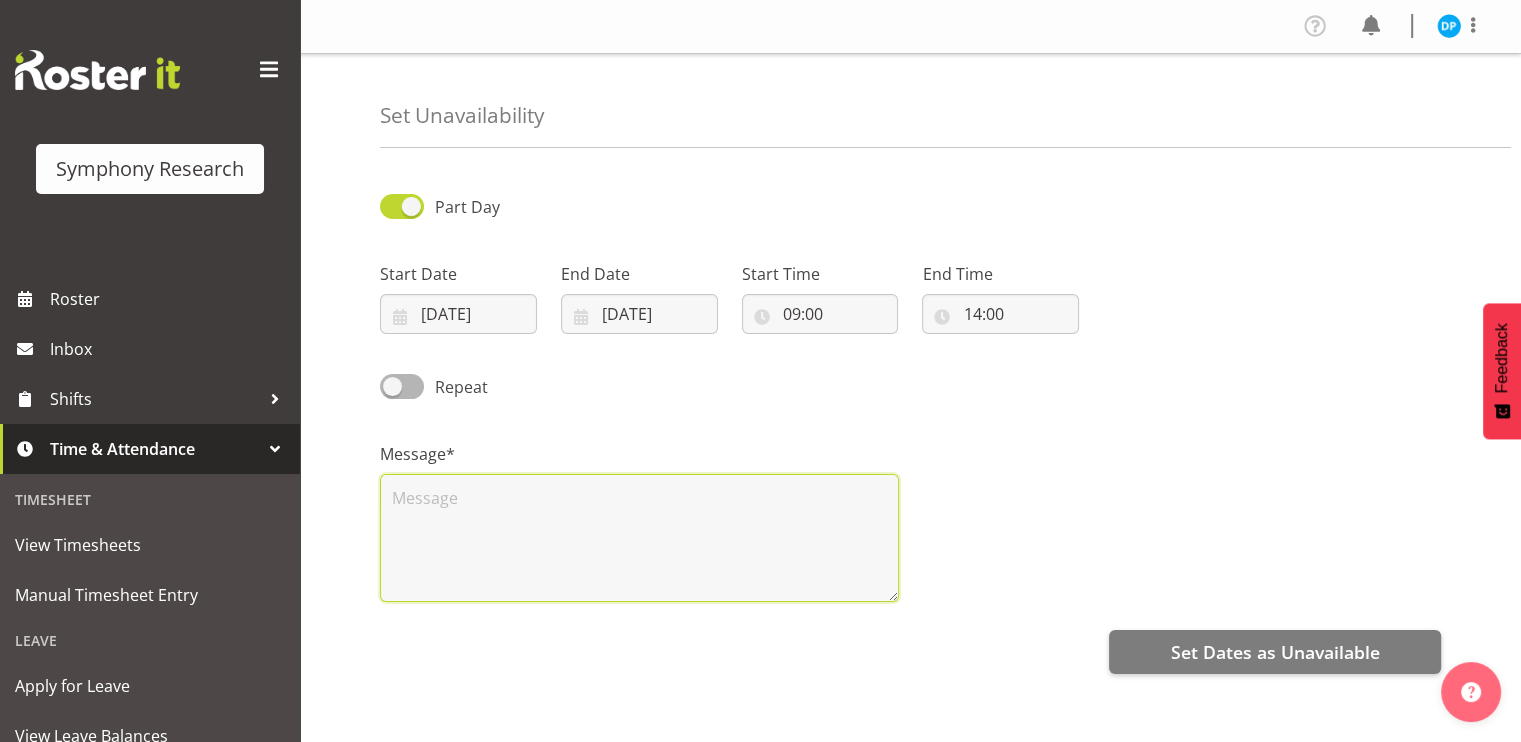 click at bounding box center (639, 538) 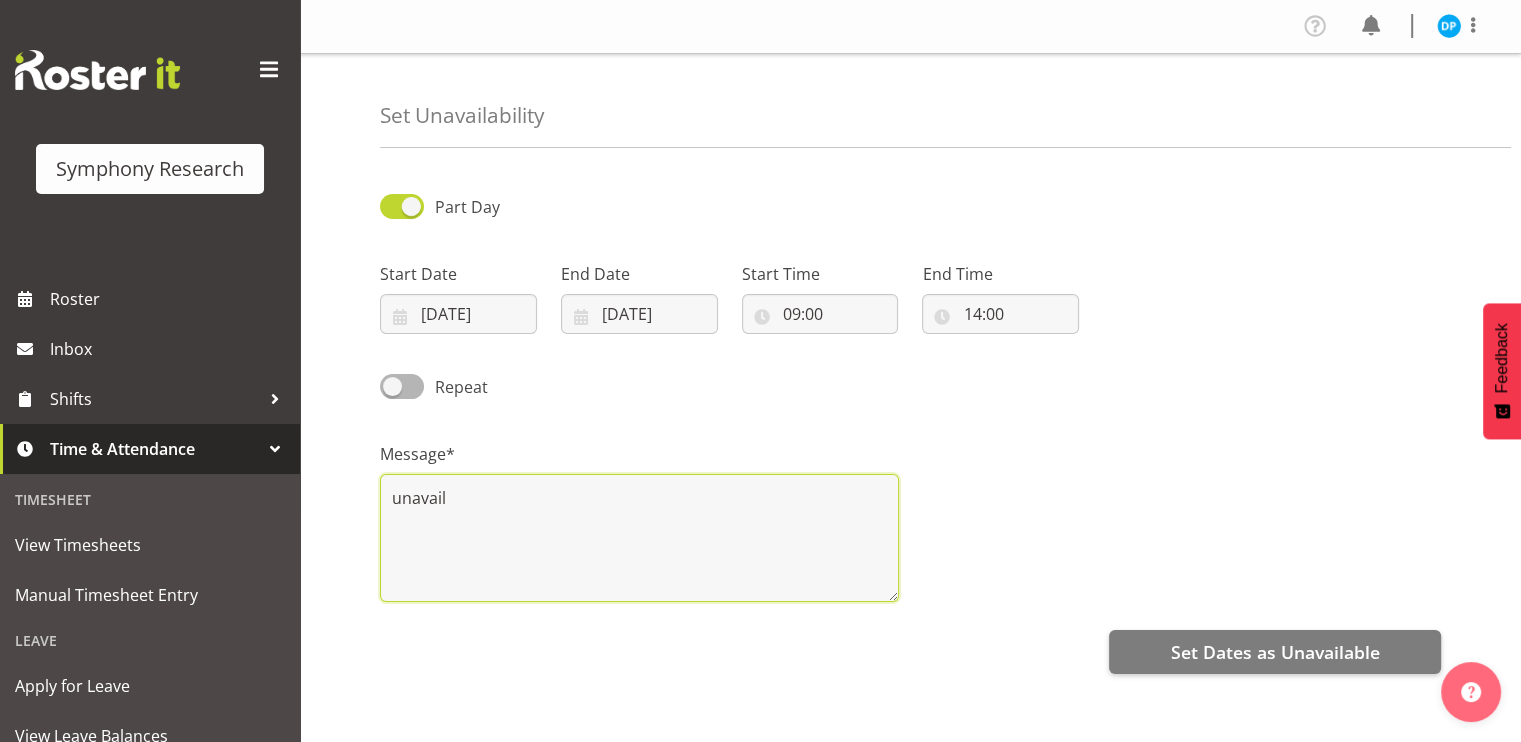 scroll, scrollTop: 236, scrollLeft: 0, axis: vertical 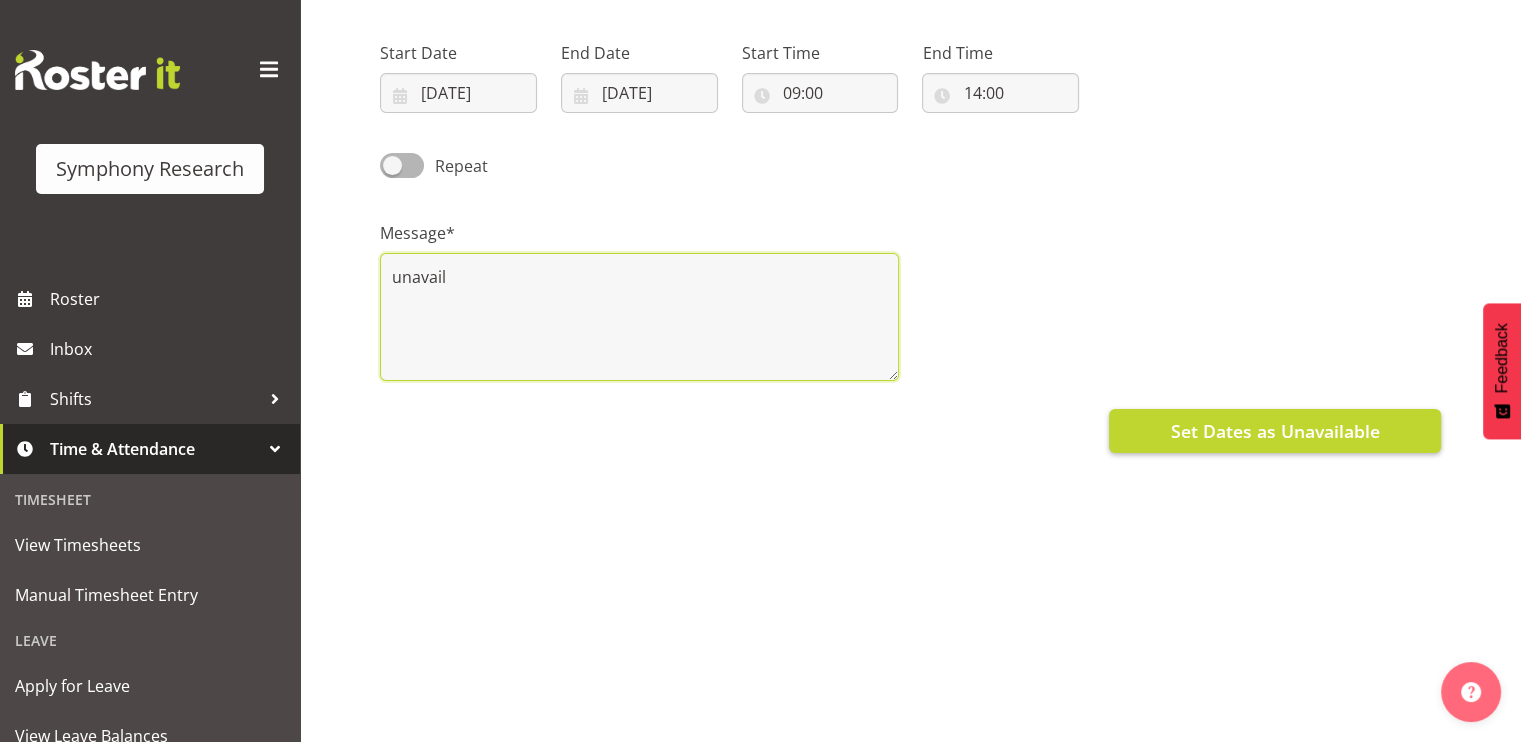 type on "unavail" 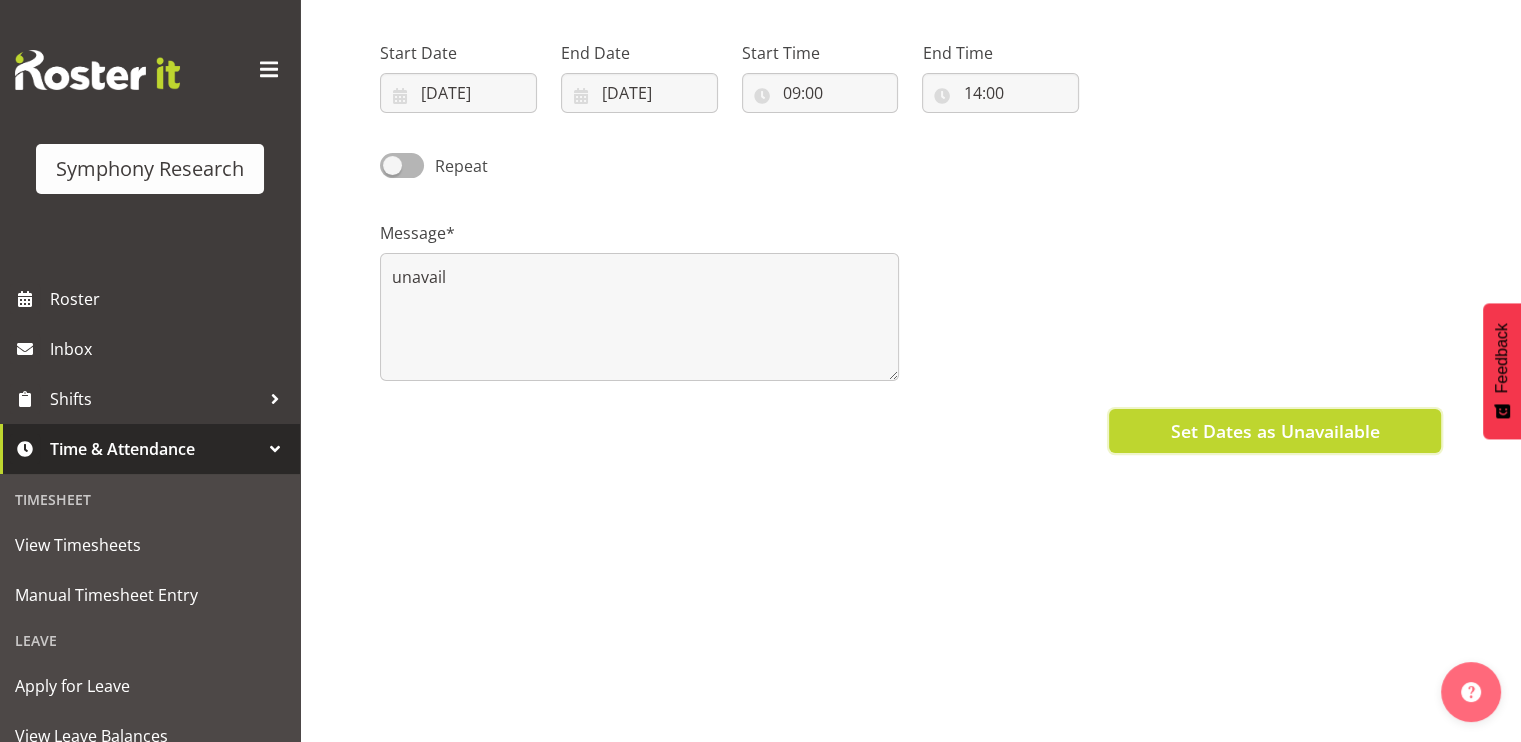 click on "Set Dates as Unavailable" at bounding box center [1275, 431] 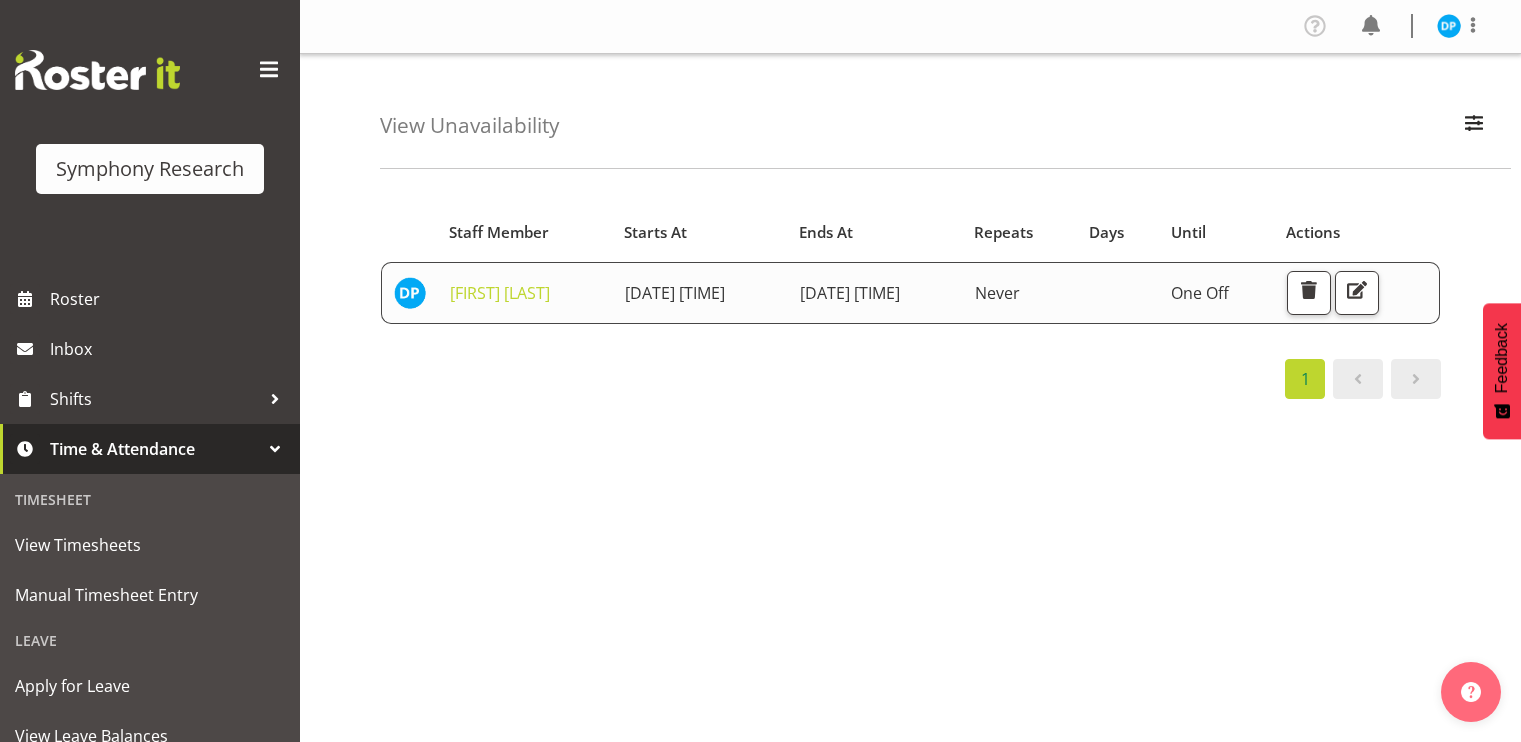 scroll, scrollTop: 0, scrollLeft: 0, axis: both 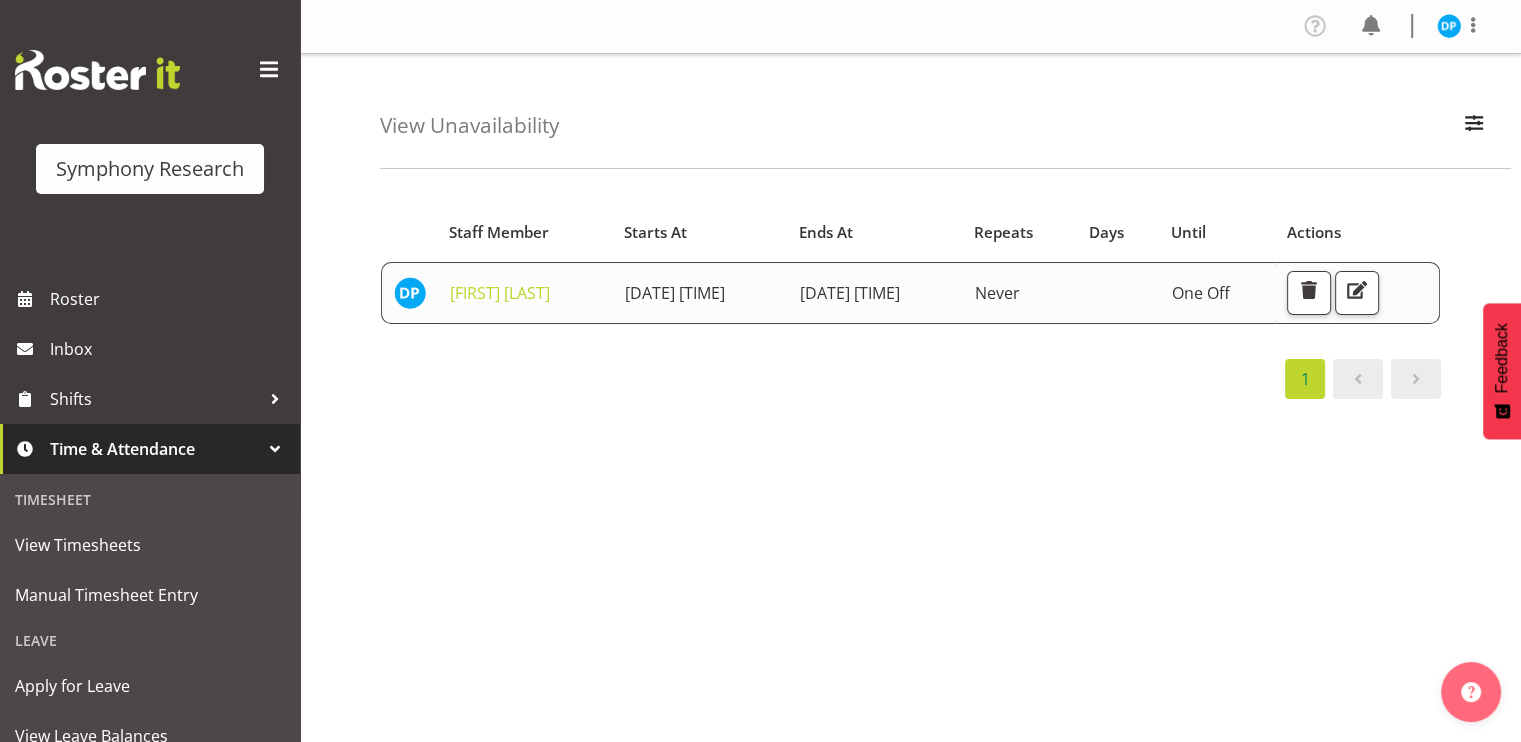 click on "Starts At      Staff Member   Starts At   Ends At   Repeats   Days   Until   Actions
[FIRST] [LAST]
[DATE] [TIME] [DATE] [TIME]
Never
One Off
1" at bounding box center [910, 301] 